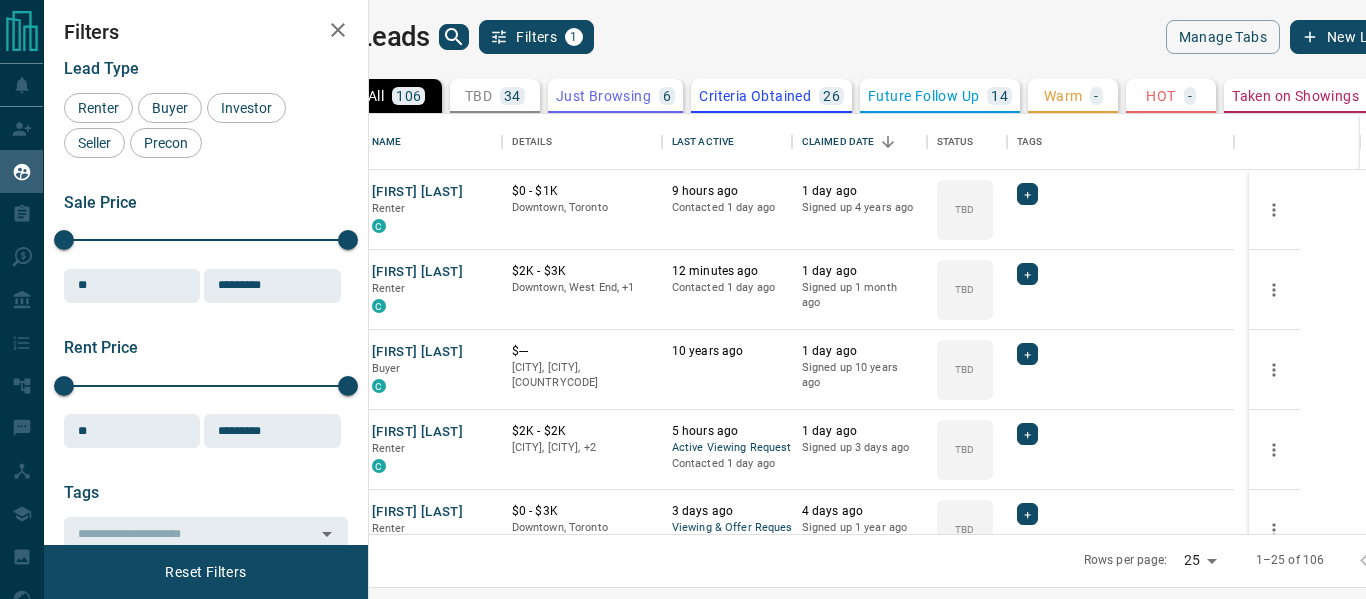 scroll, scrollTop: 0, scrollLeft: 0, axis: both 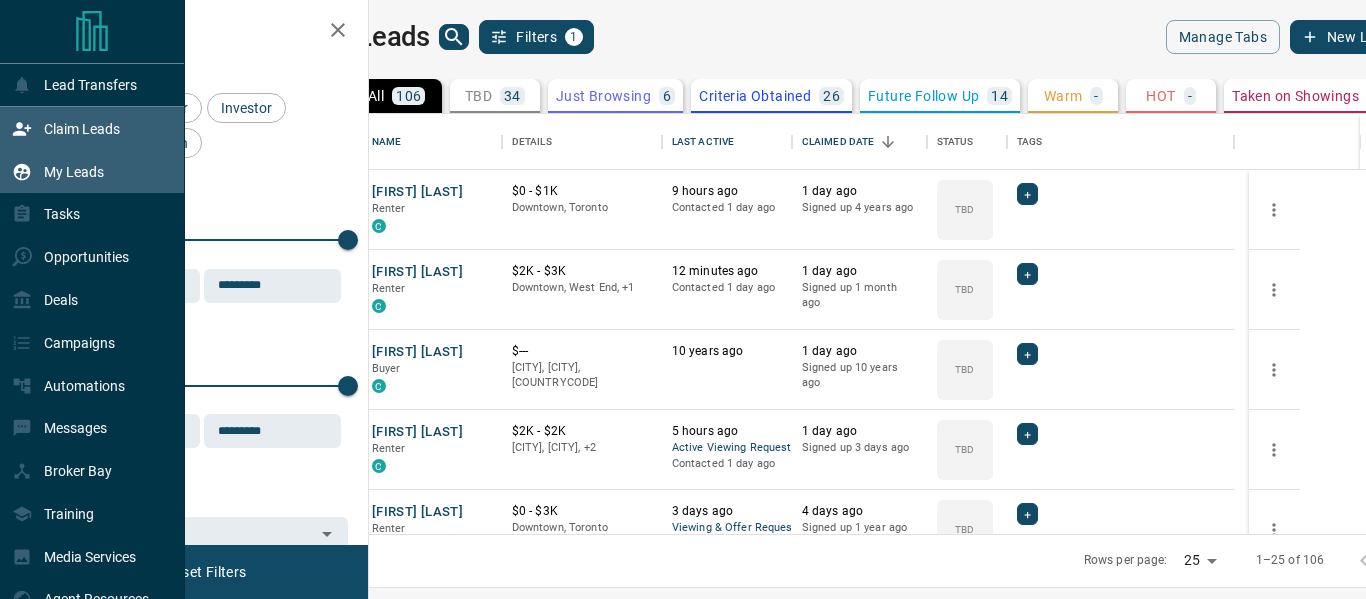 click on "Claim Leads" at bounding box center [66, 128] 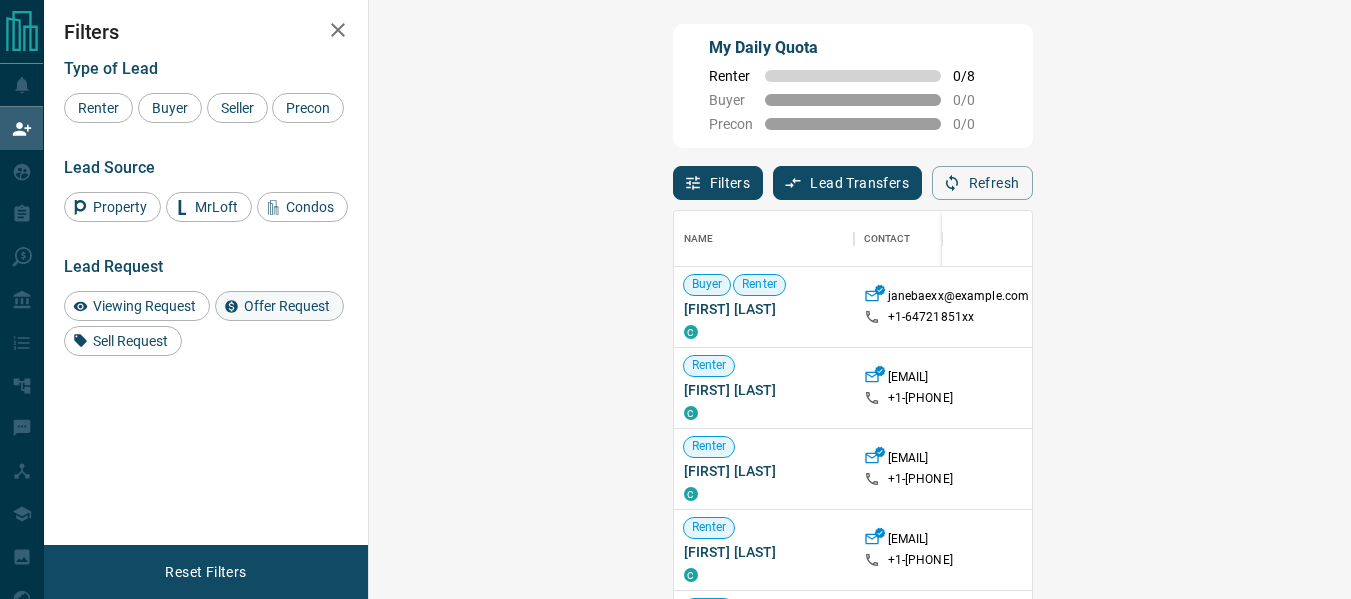scroll, scrollTop: 16, scrollLeft: 16, axis: both 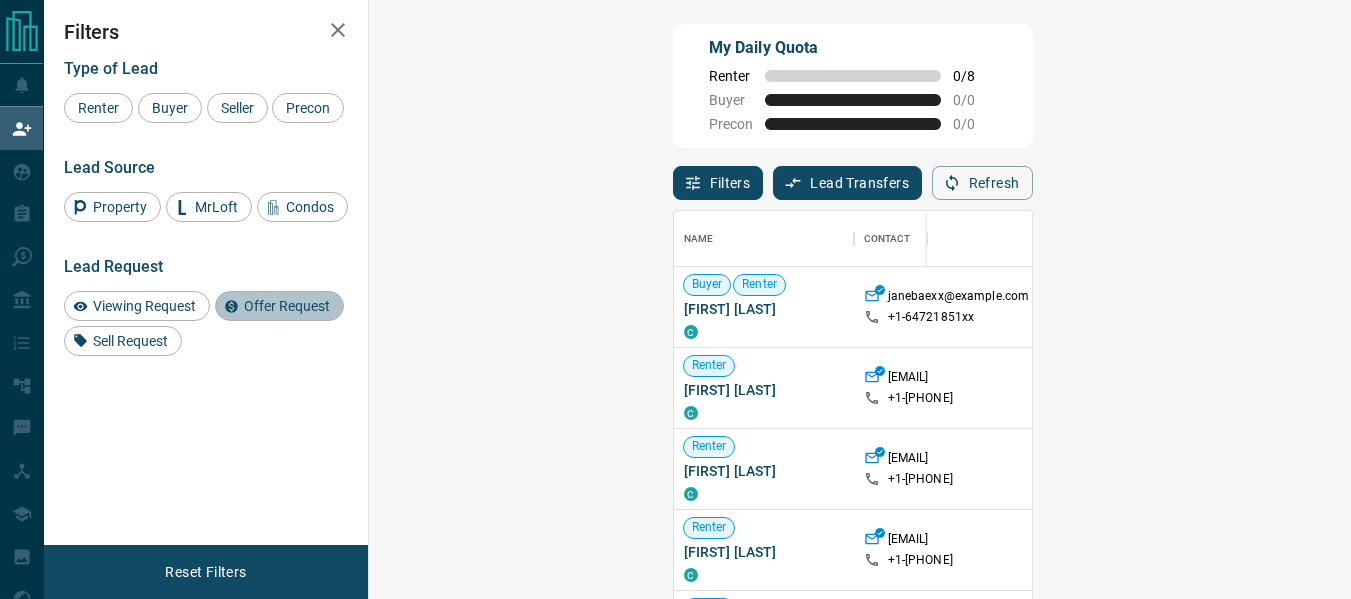 click on "Offer Request" at bounding box center (287, 306) 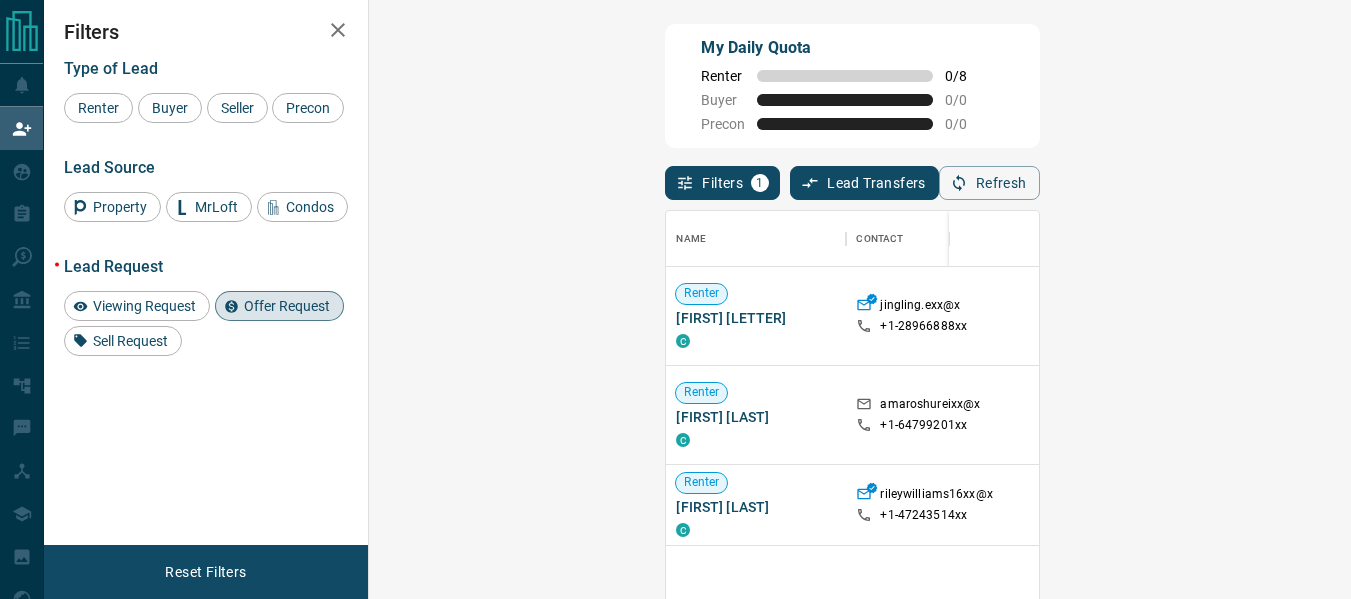 scroll, scrollTop: 63, scrollLeft: 0, axis: vertical 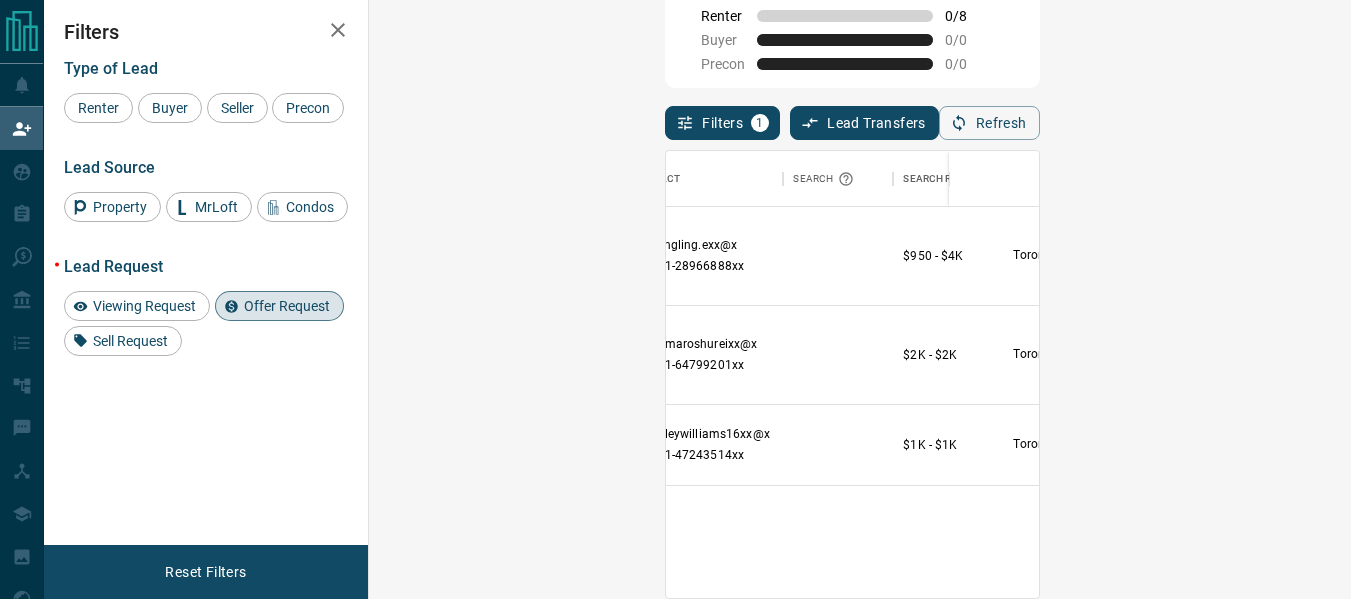 click on "Viewing Request   ( 1 )" at bounding box center (1262, 340) 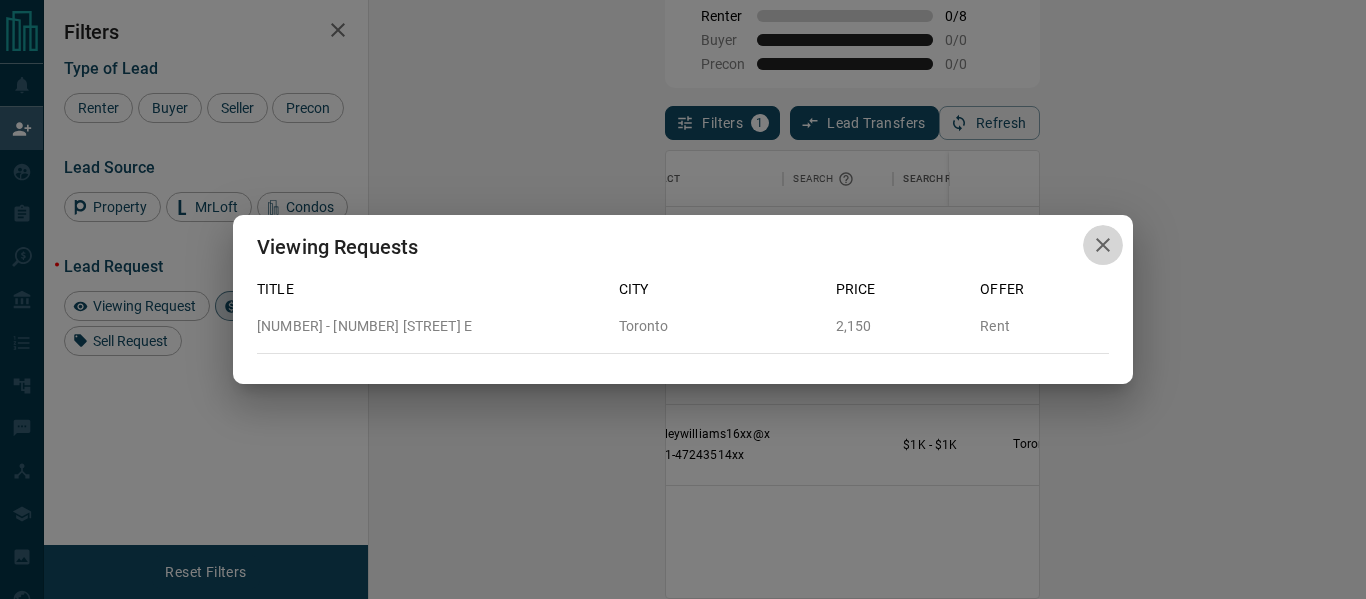click at bounding box center (1103, 245) 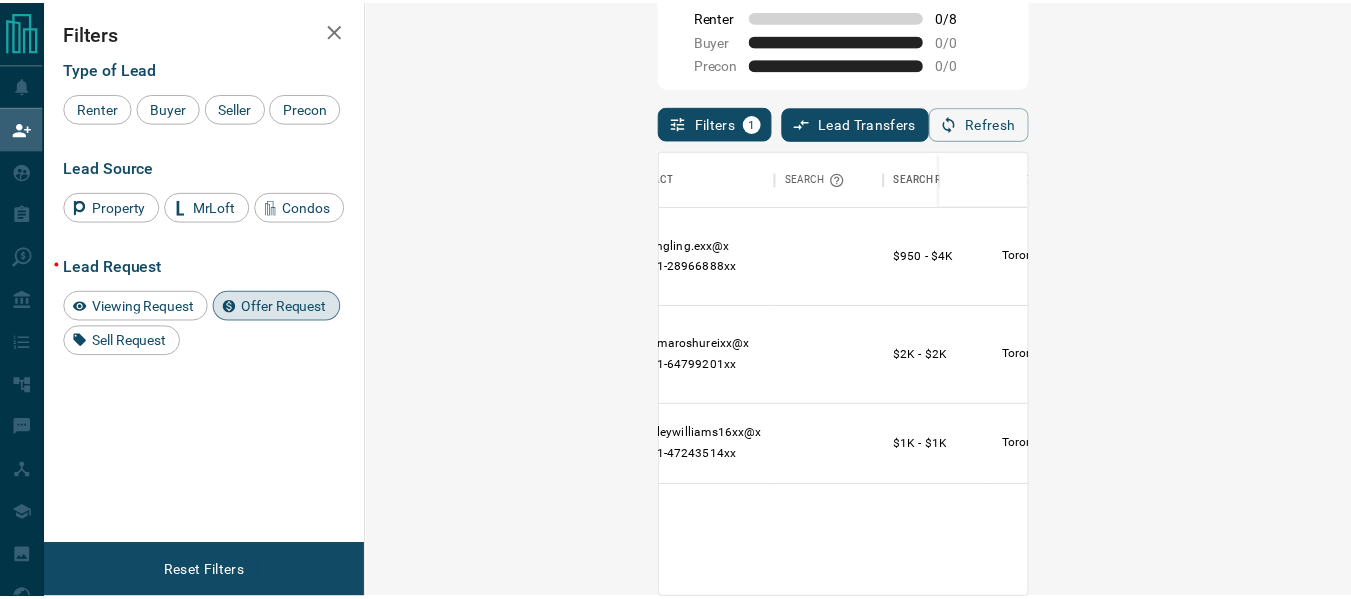 scroll, scrollTop: 16, scrollLeft: 16, axis: both 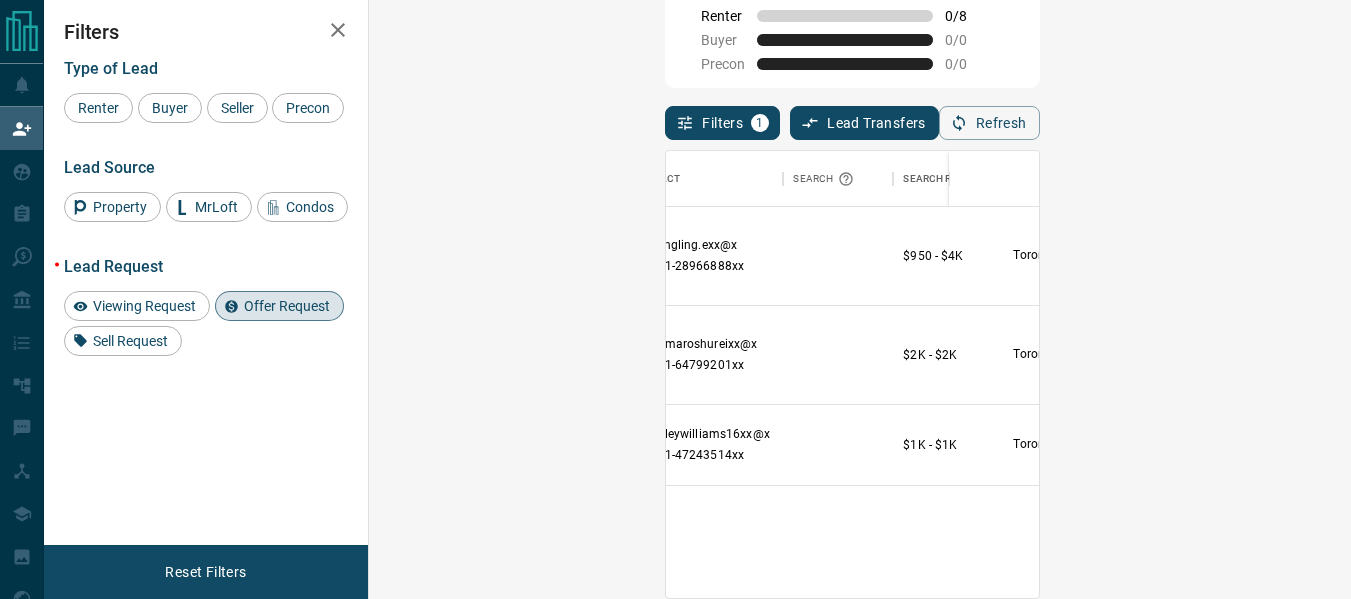 click on "Offer Request   ( 1 )" at bounding box center [1261, 370] 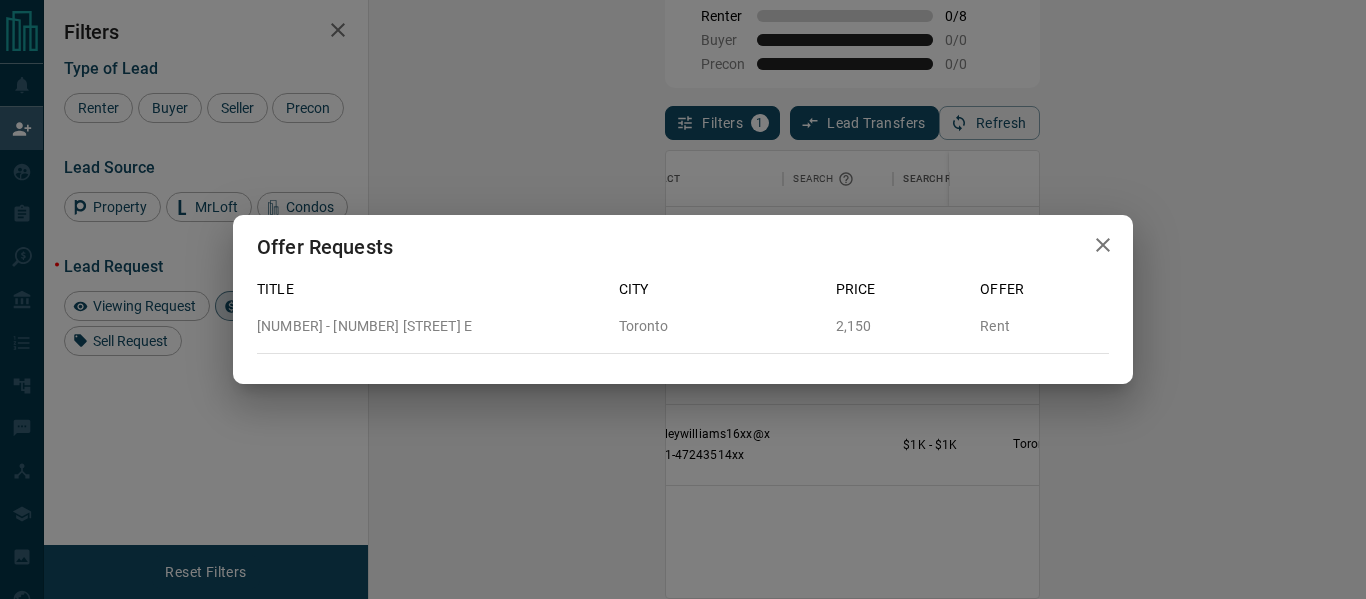 click 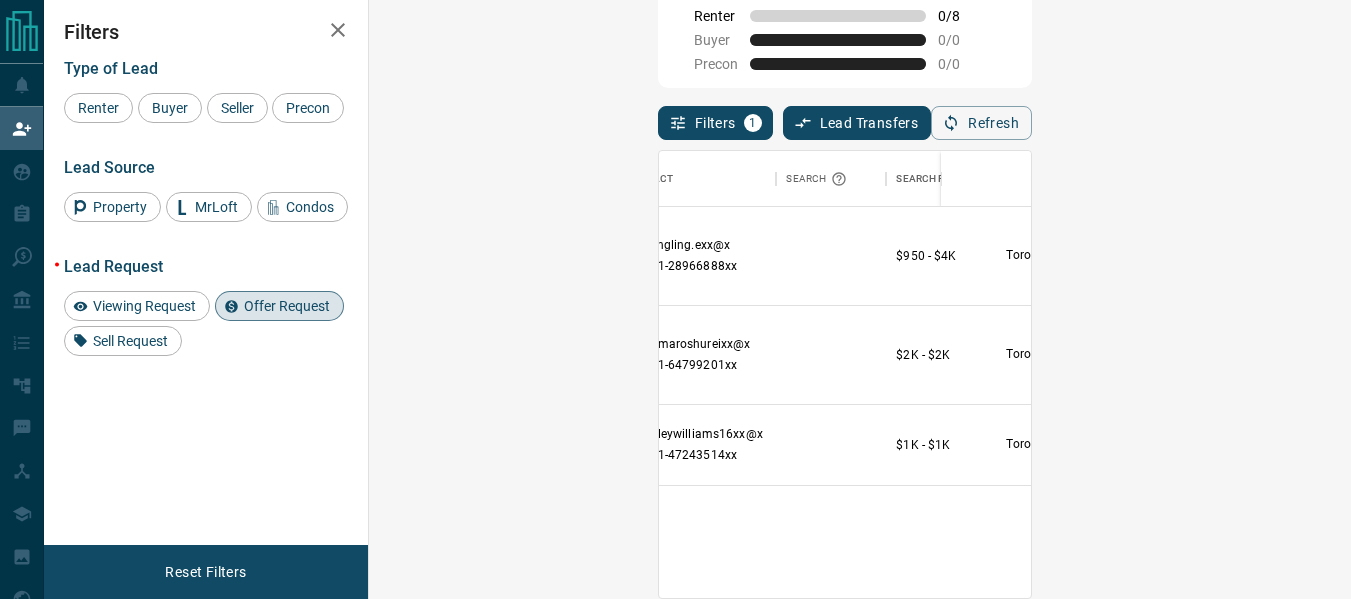 scroll, scrollTop: 16, scrollLeft: 16, axis: both 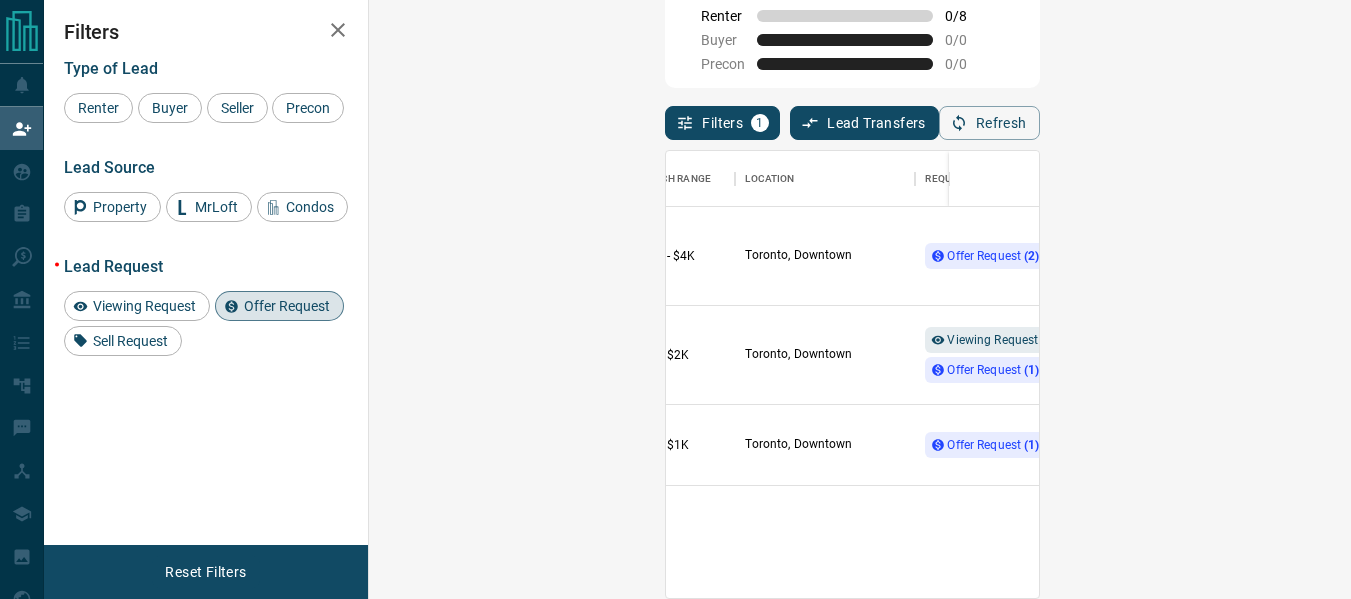 click 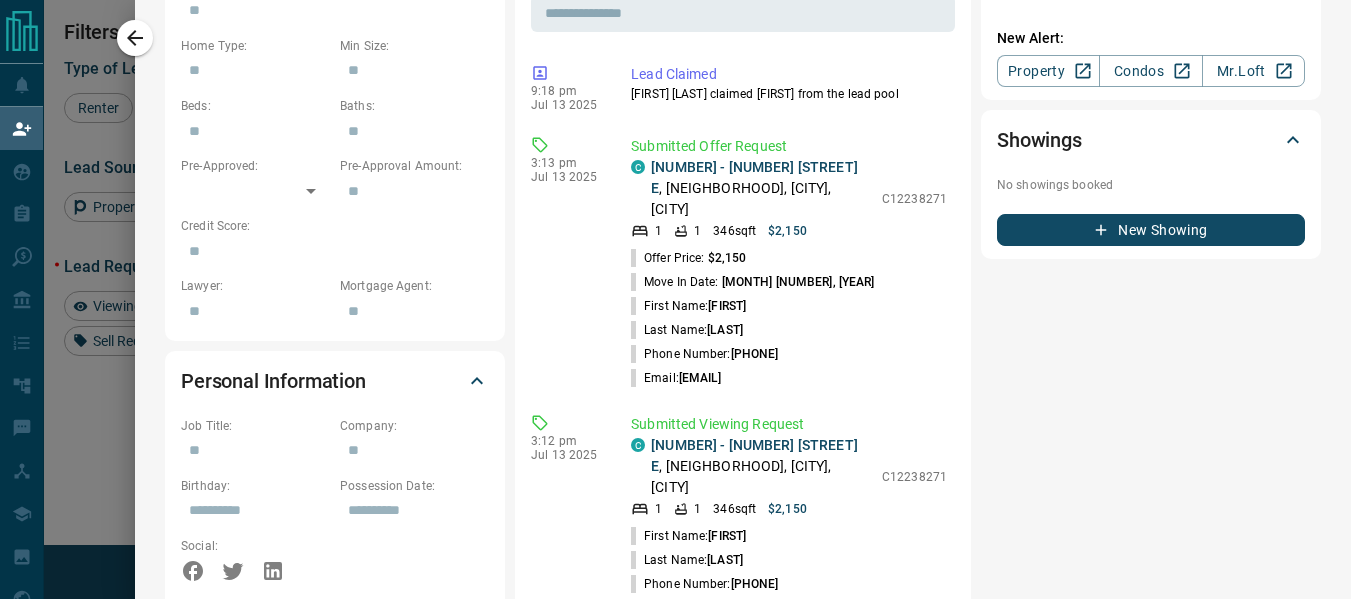 scroll, scrollTop: 819, scrollLeft: 0, axis: vertical 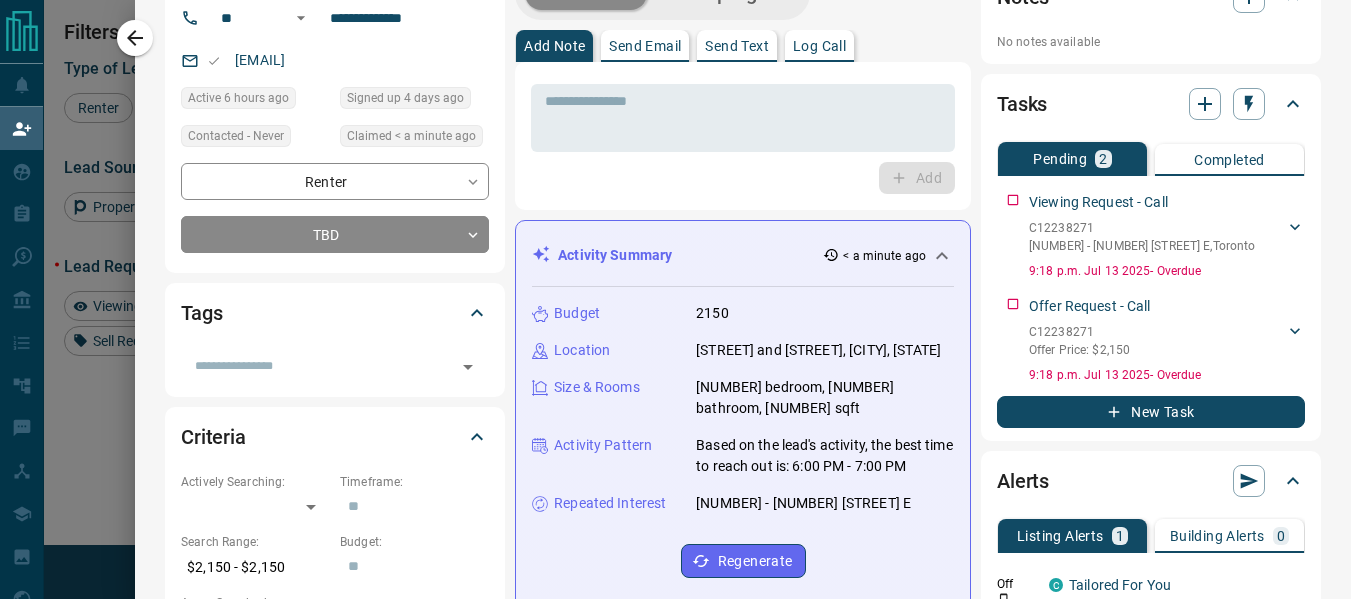 drag, startPoint x: 1332, startPoint y: 158, endPoint x: 1340, endPoint y: 125, distance: 33.955853 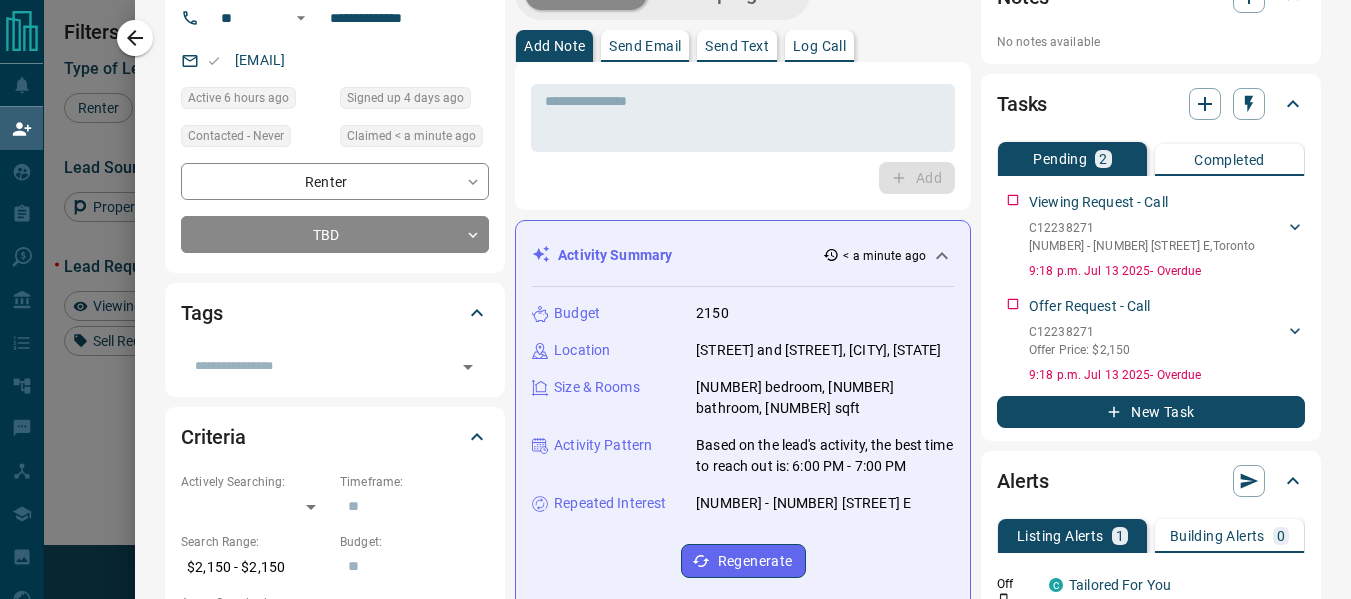 click on "**********" at bounding box center [743, 299] 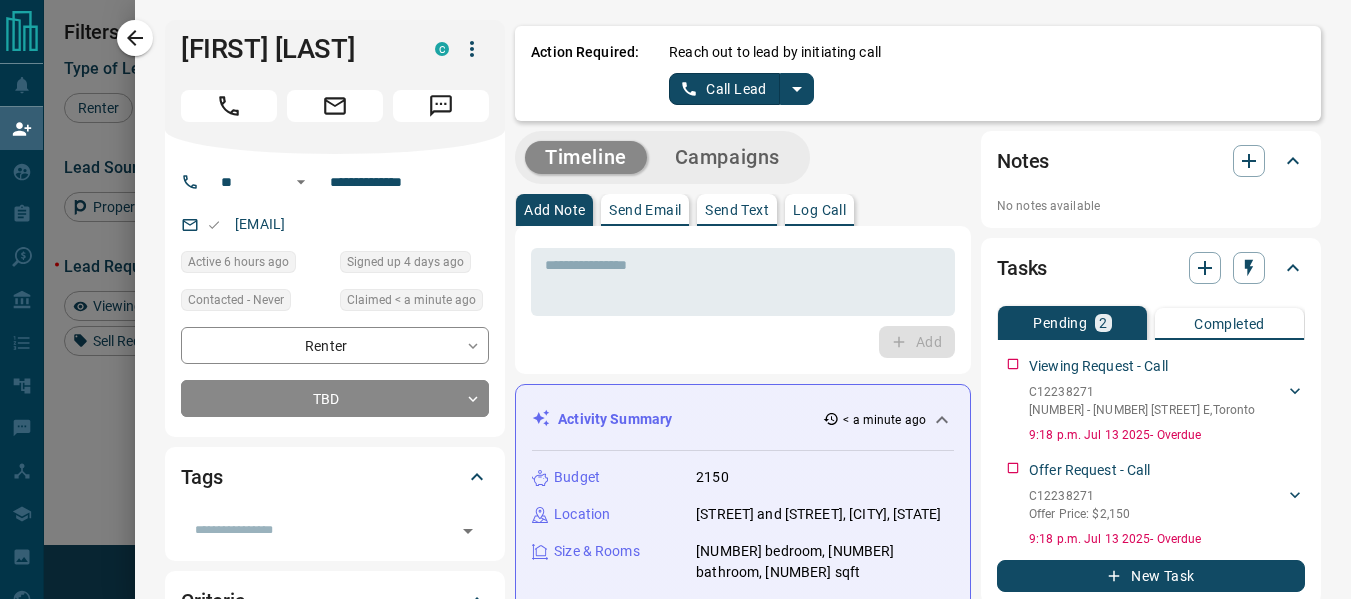 click 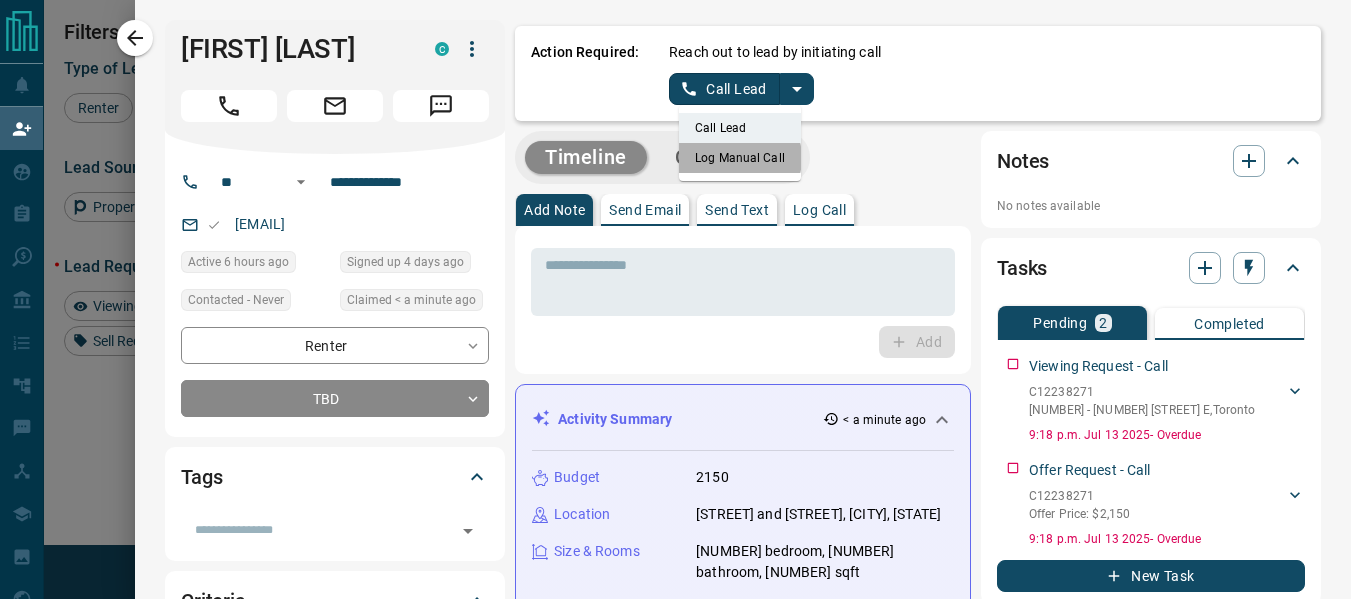 click on "Log Manual Call" at bounding box center (740, 158) 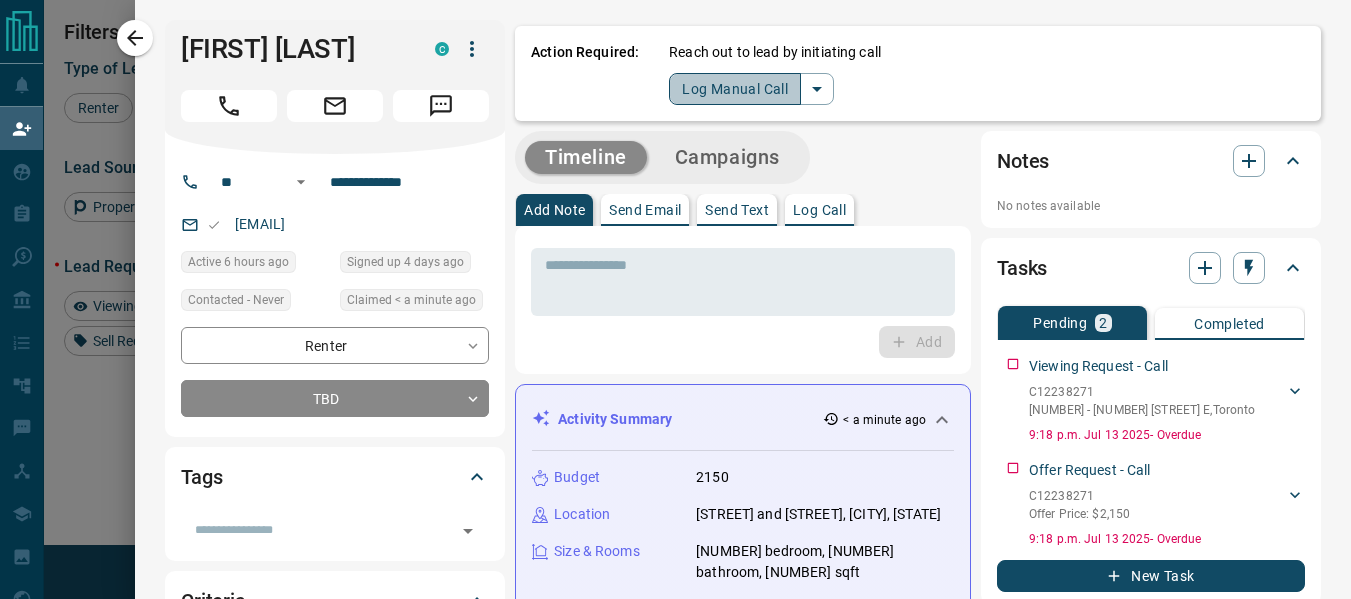 click on "Log Manual Call" at bounding box center (735, 89) 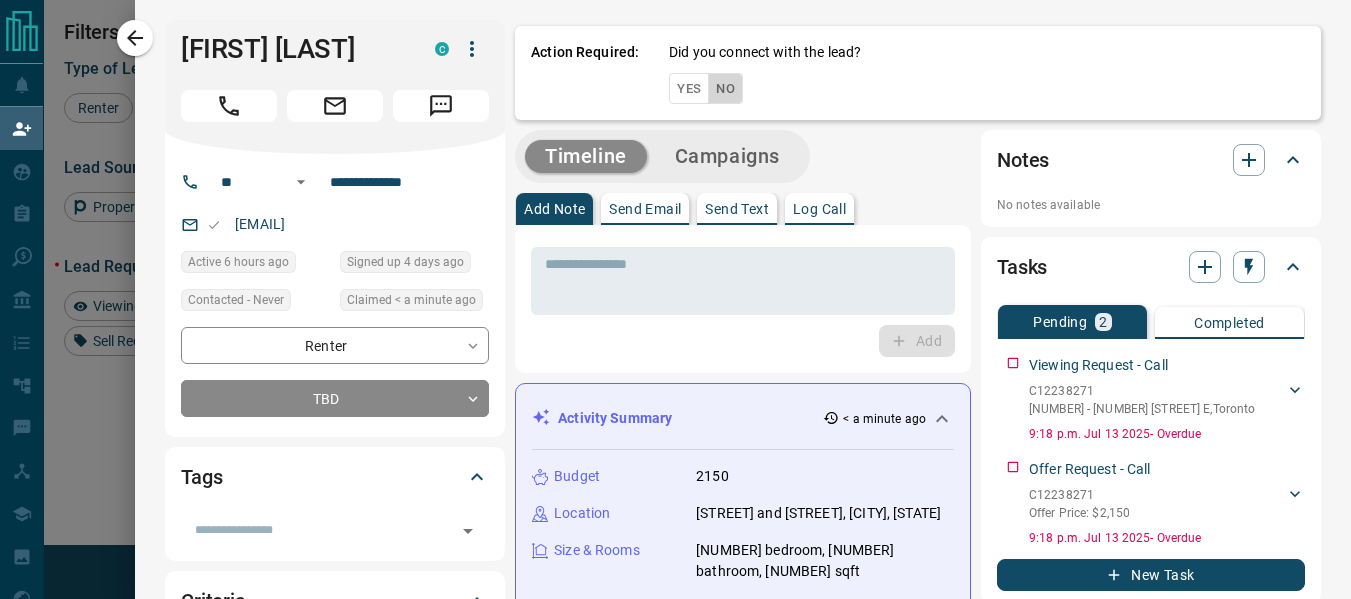 click on "No" at bounding box center [725, 88] 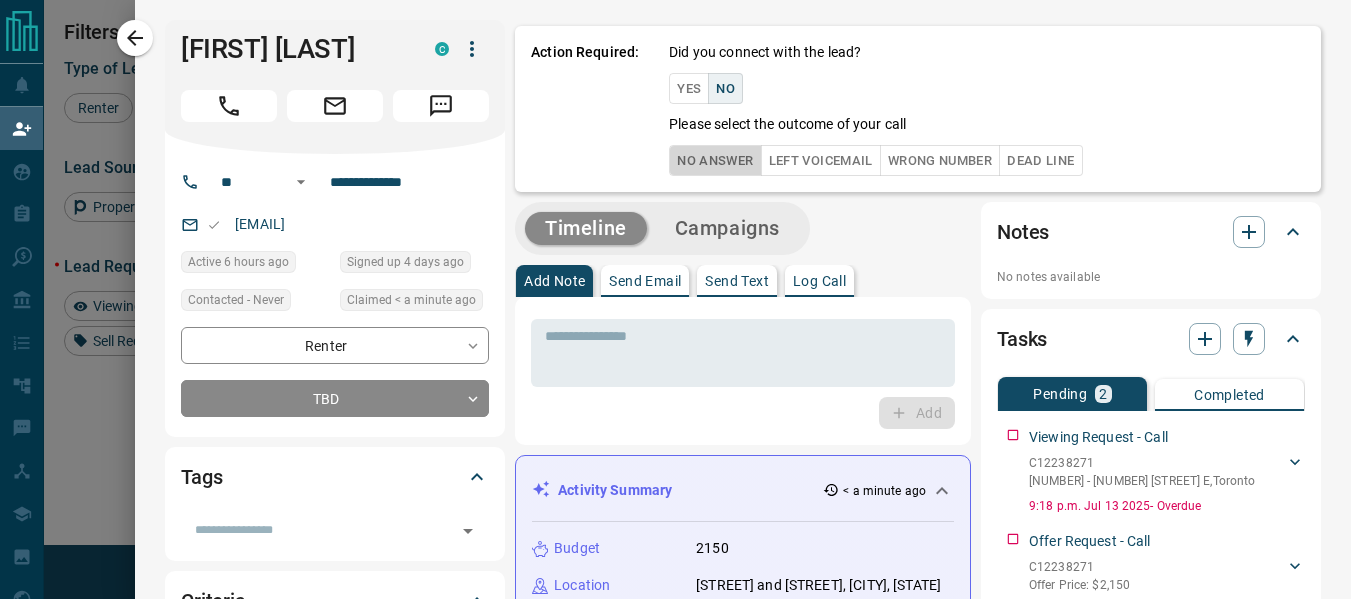 click on "No Answer" at bounding box center [715, 160] 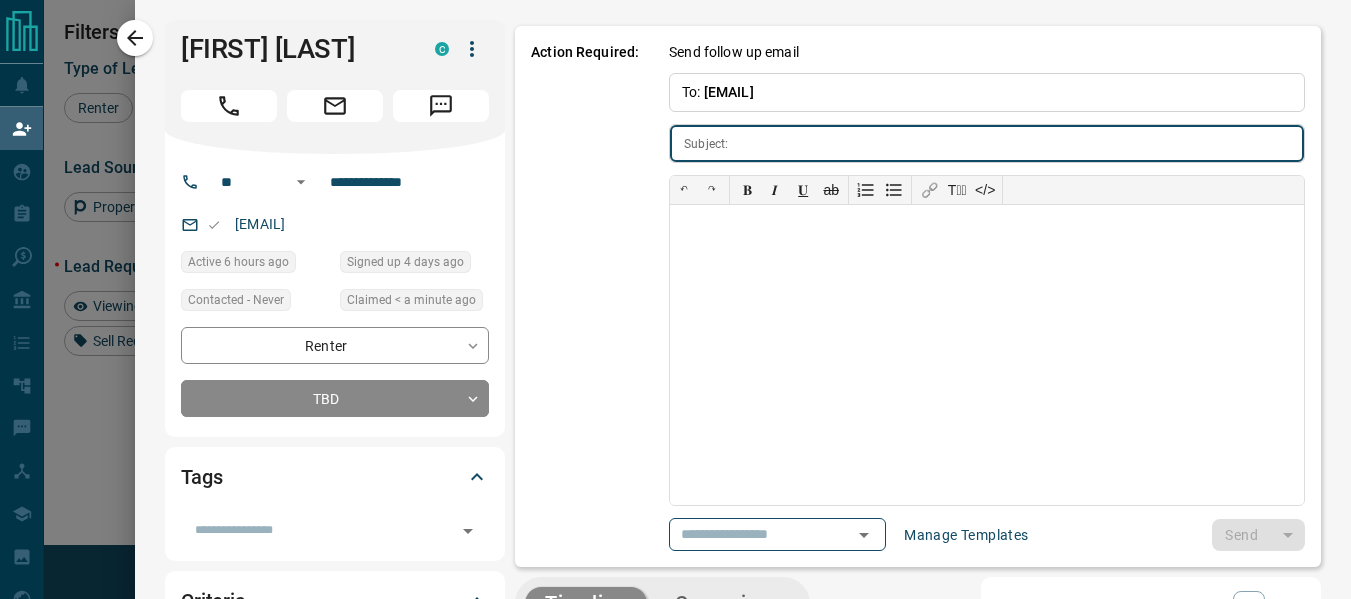 type on "**********" 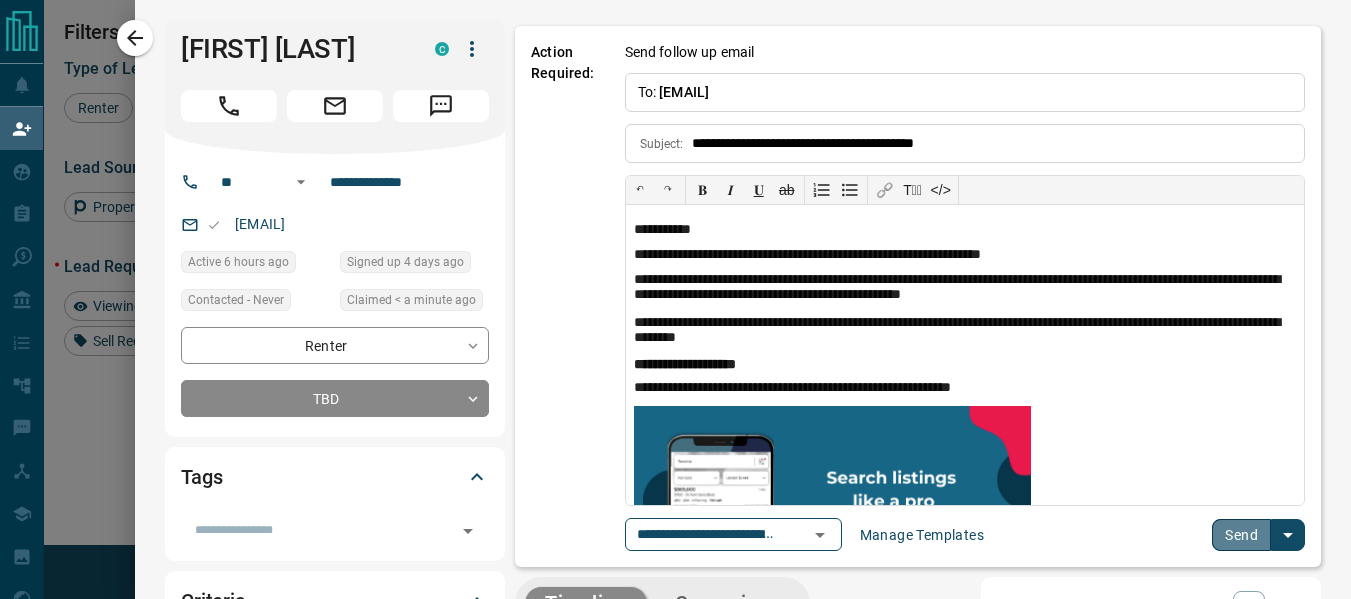 click on "Send" at bounding box center [1241, 535] 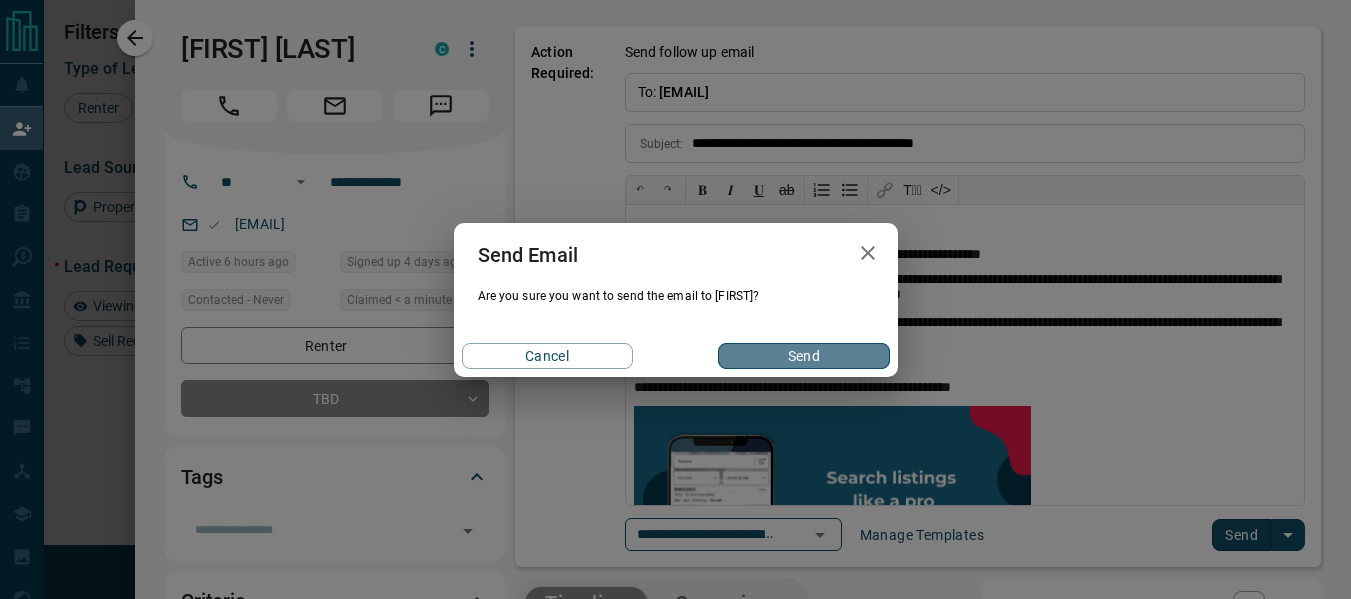 click on "Send" at bounding box center (803, 356) 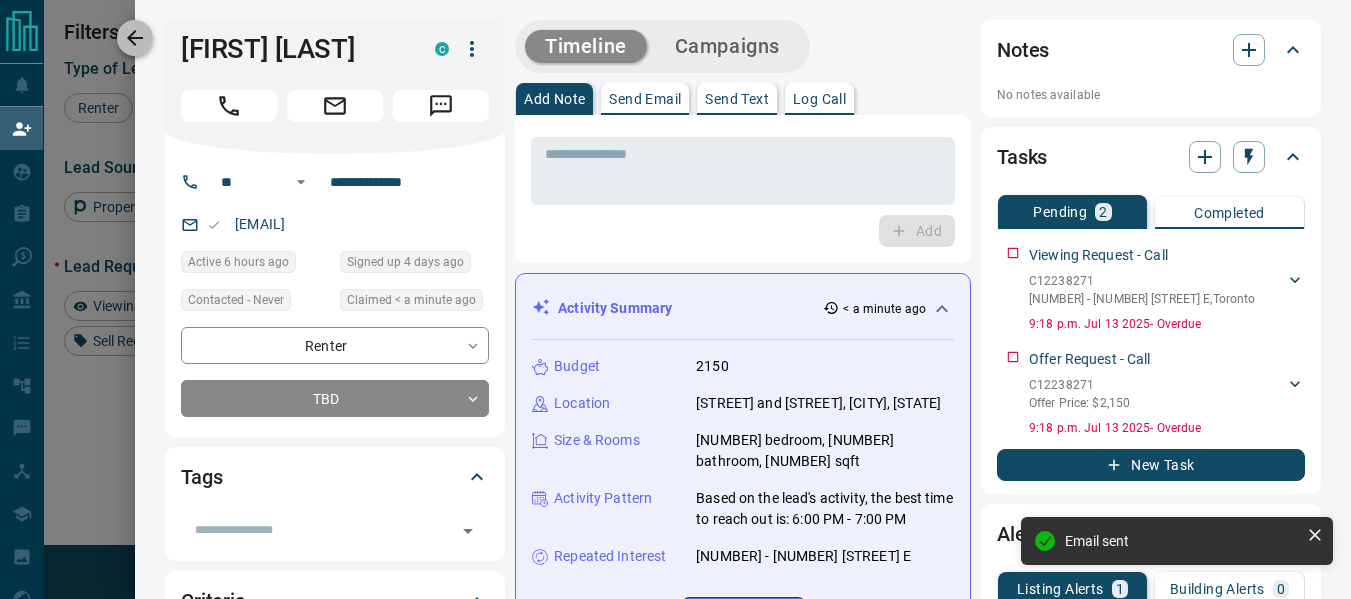 click 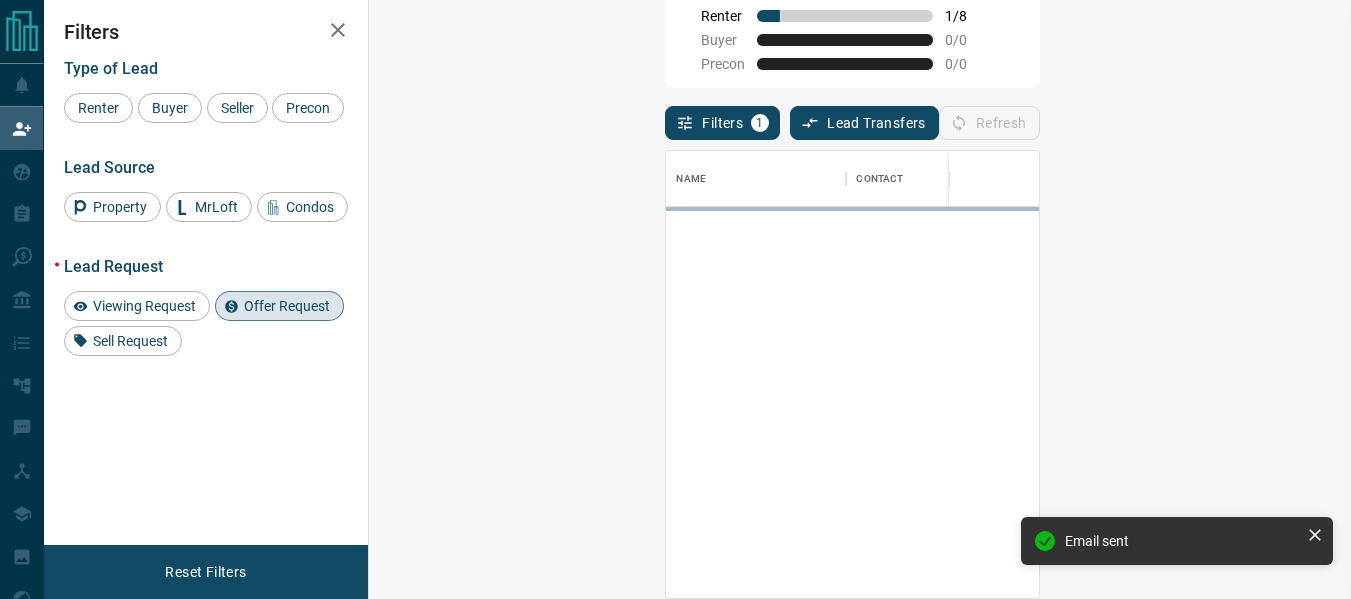 scroll, scrollTop: 16, scrollLeft: 16, axis: both 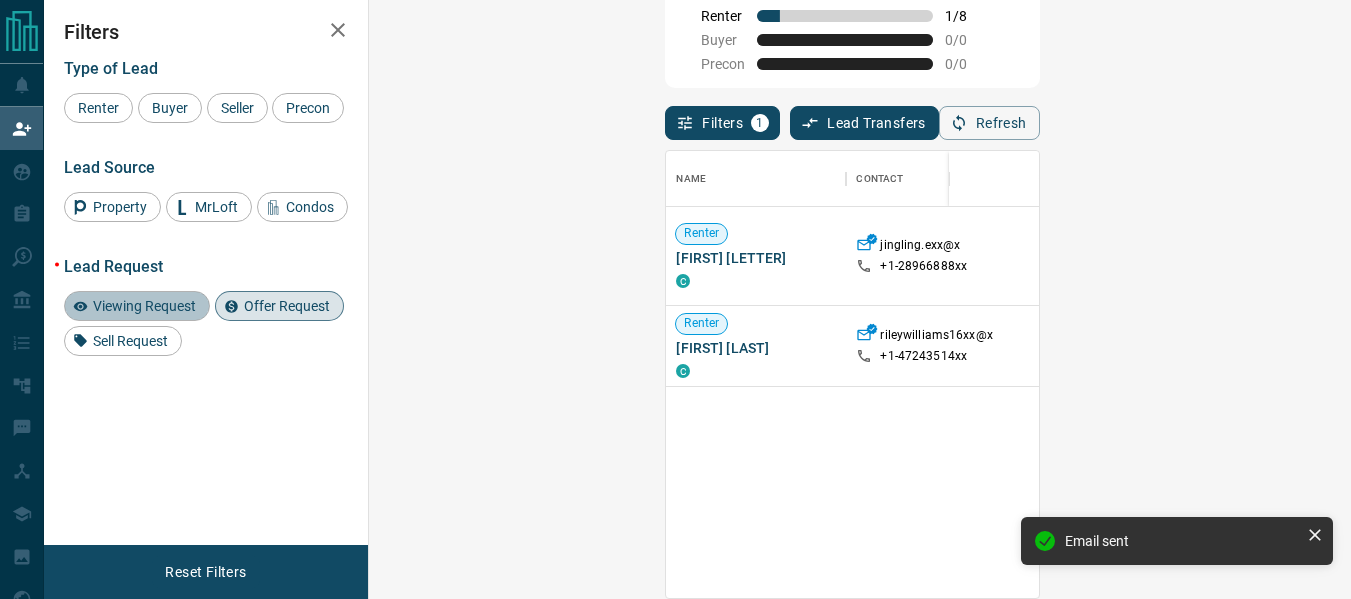 click on "Viewing Request" at bounding box center [144, 306] 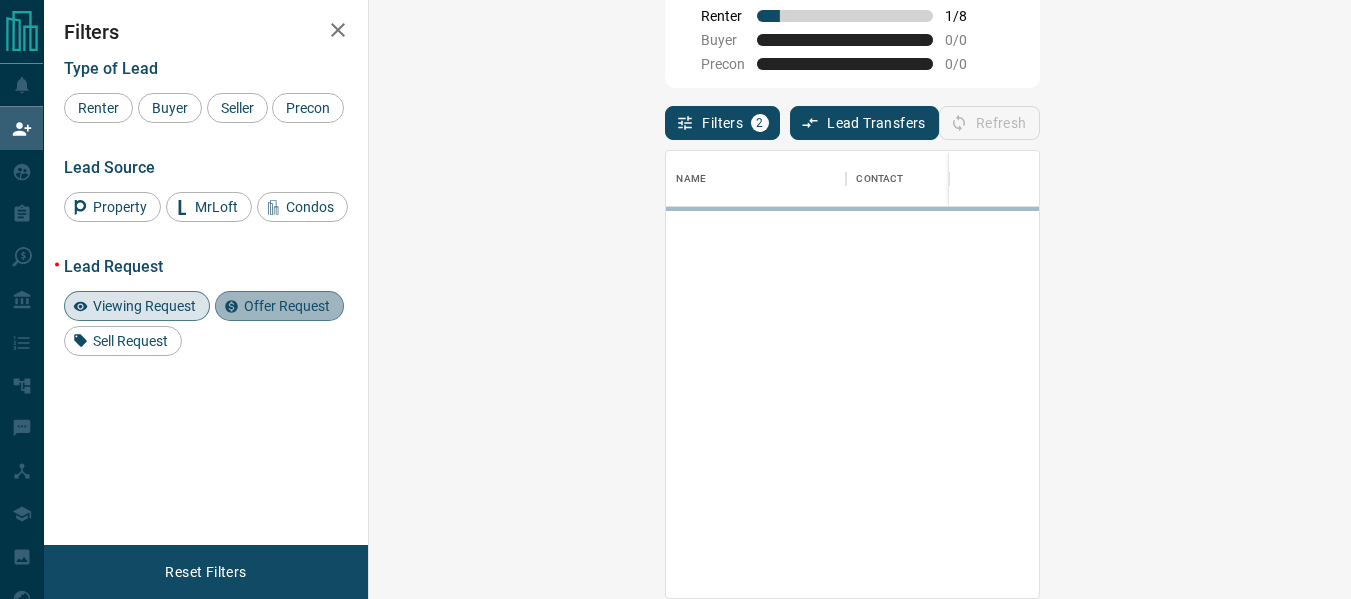 click on "Offer Request" at bounding box center [287, 306] 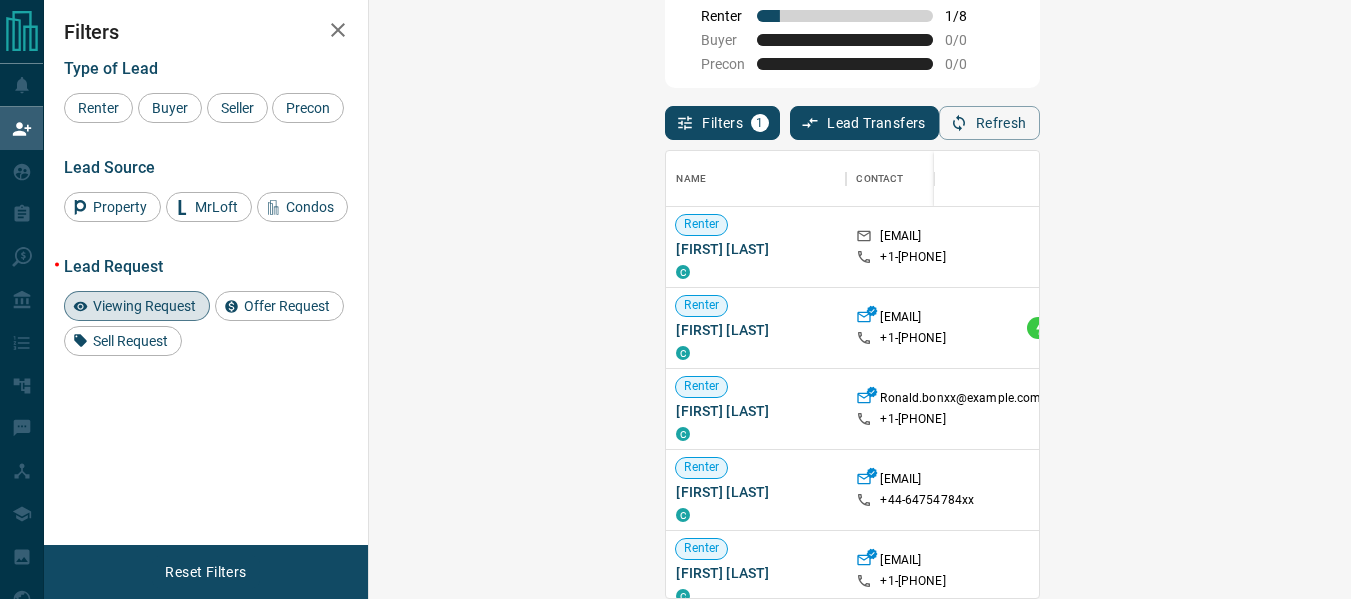 click on "Viewing Request   ( 2 )" at bounding box center [1485, 247] 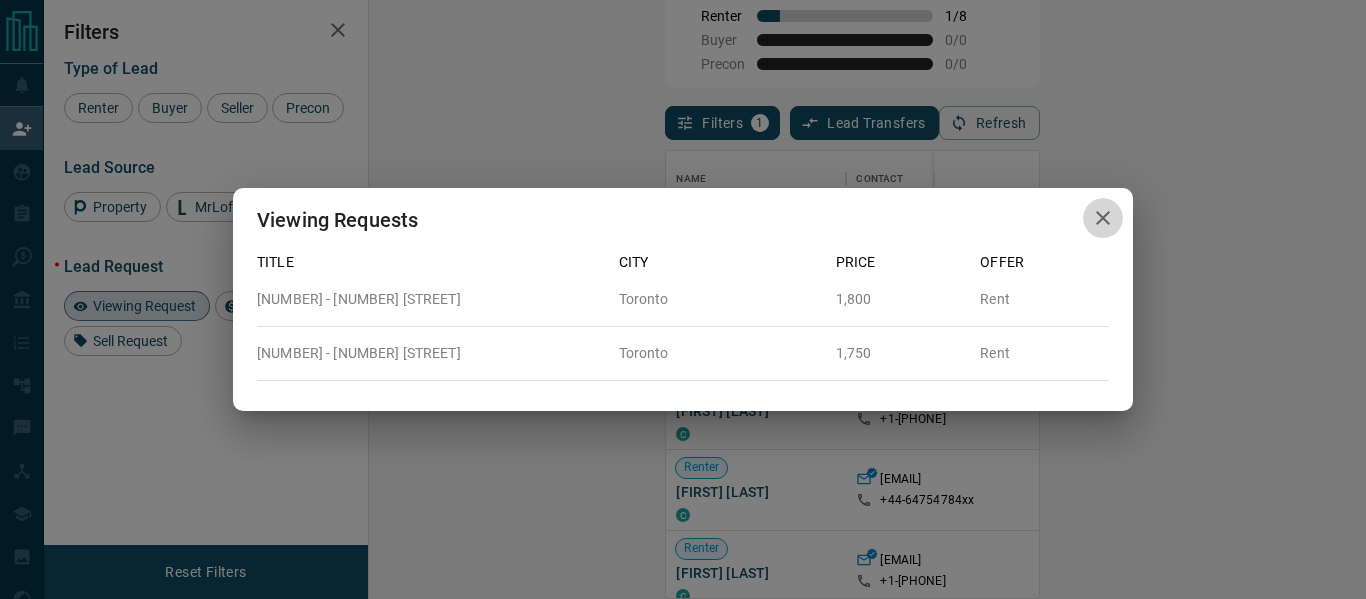 click at bounding box center [1103, 218] 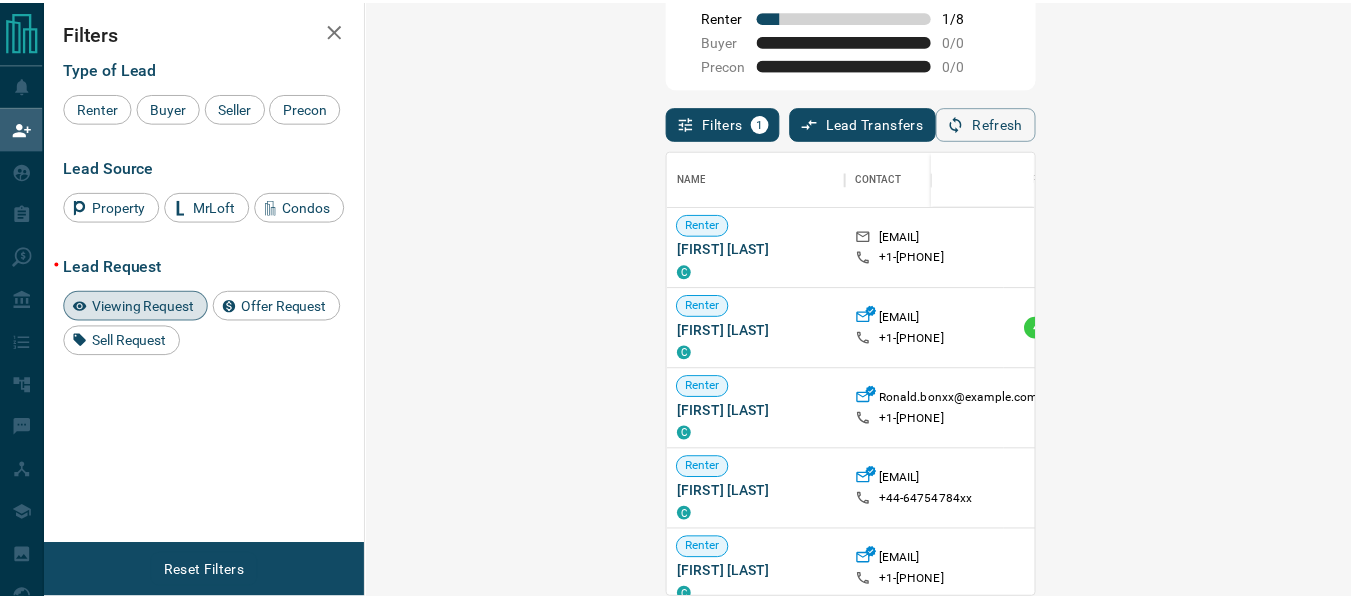 scroll, scrollTop: 16, scrollLeft: 16, axis: both 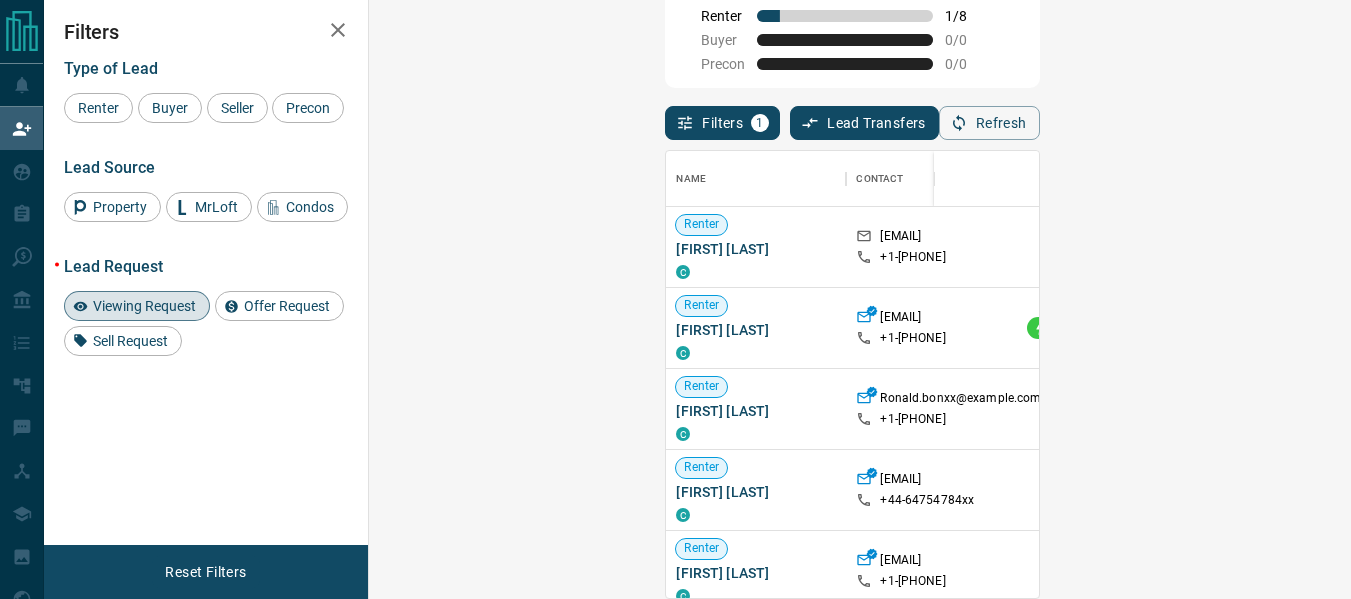 click on "Viewing Request   ( 1 )" at bounding box center [1496, 328] 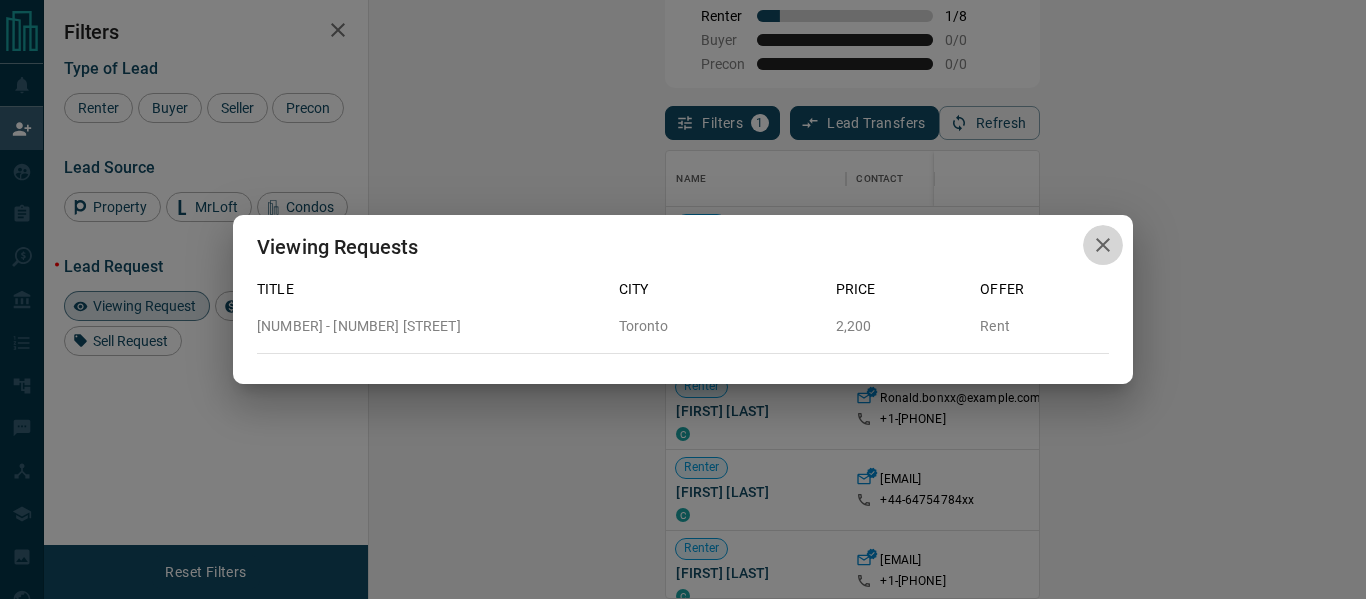 click at bounding box center [1103, 245] 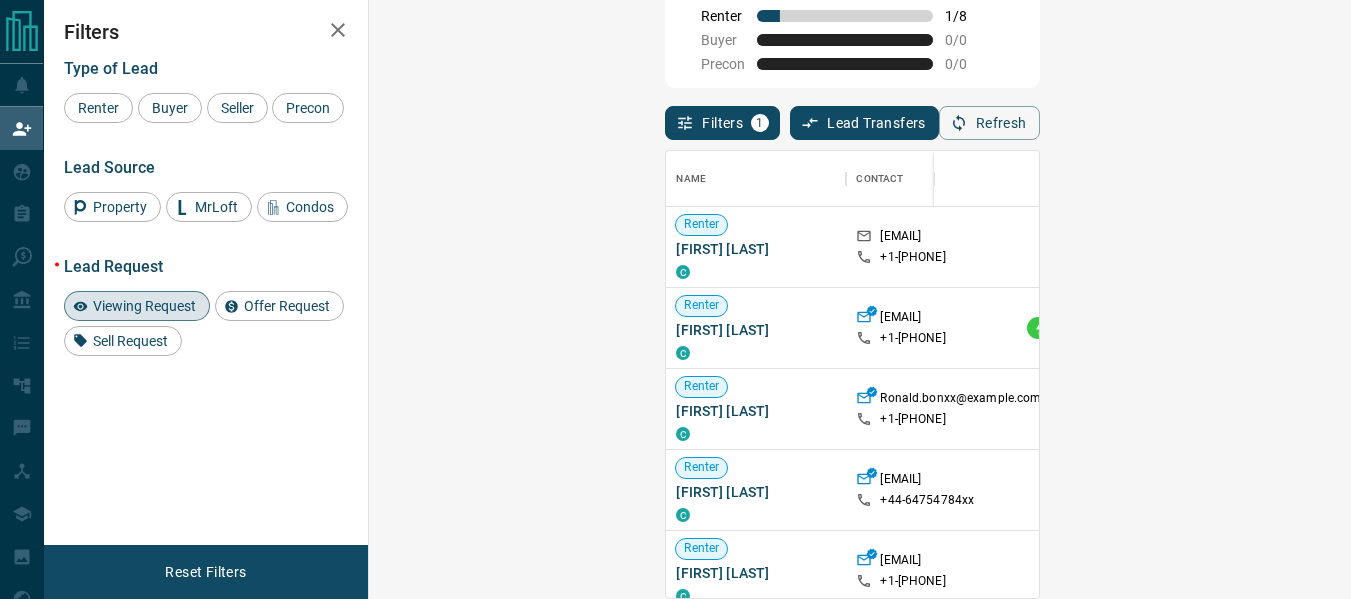 scroll, scrollTop: 16, scrollLeft: 16, axis: both 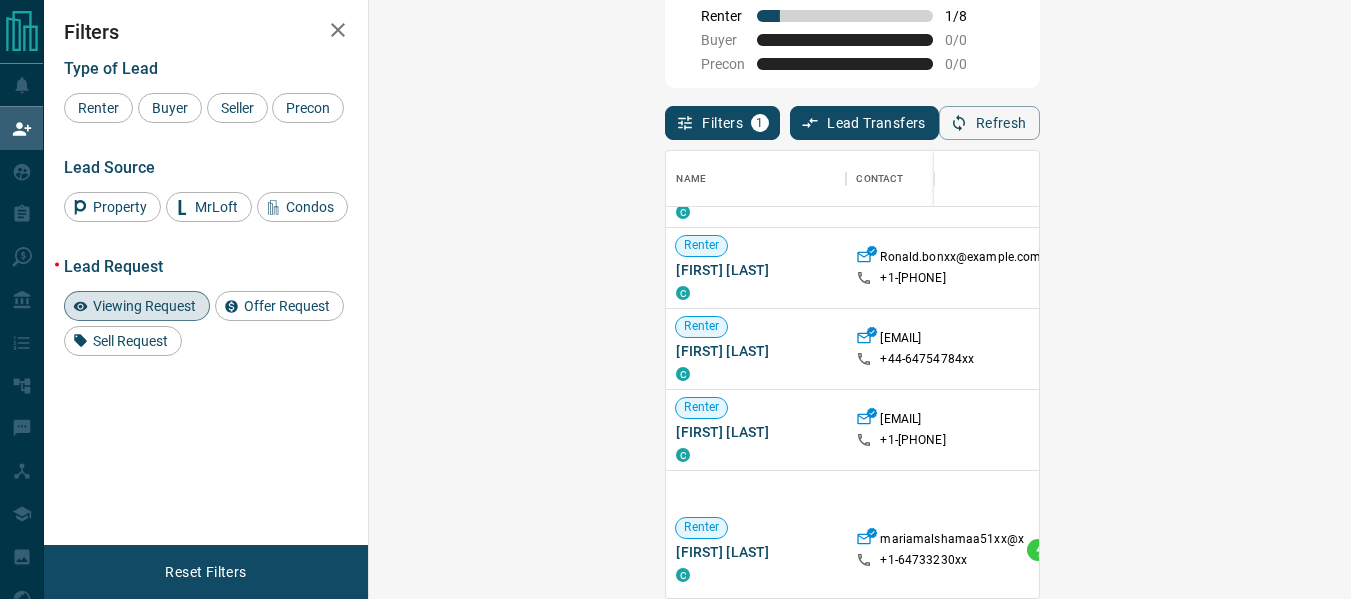 click on "Viewing Request   ( 1 )" at bounding box center (1485, 430) 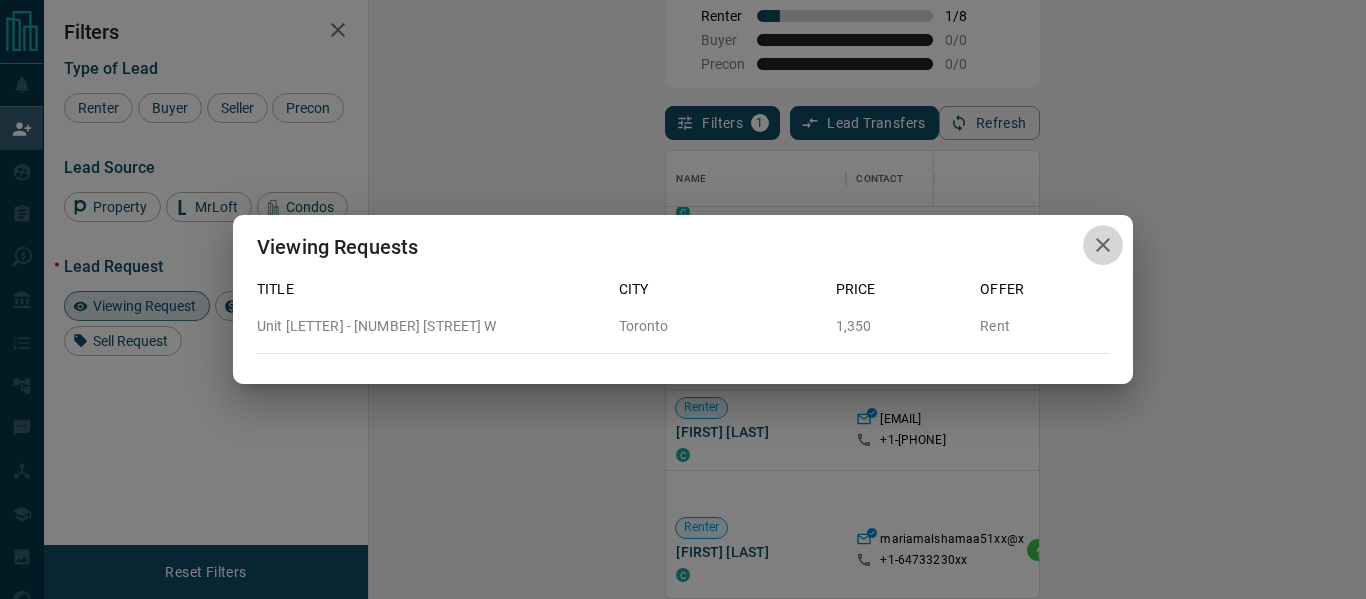 click 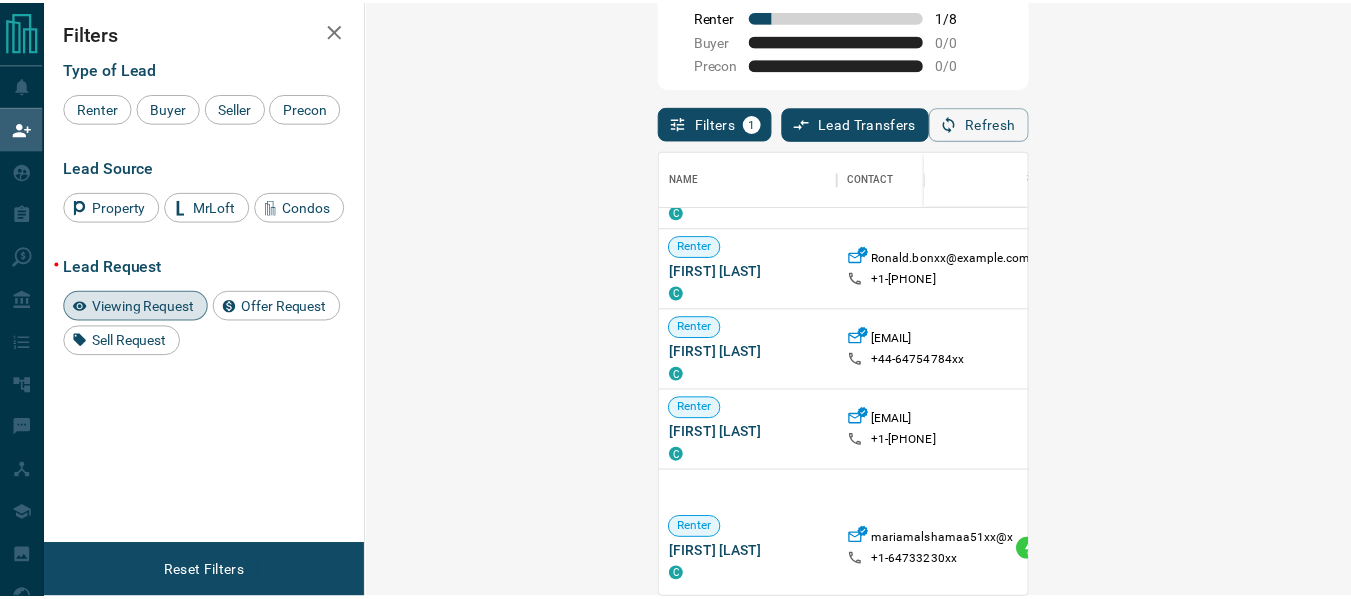 scroll, scrollTop: 16, scrollLeft: 16, axis: both 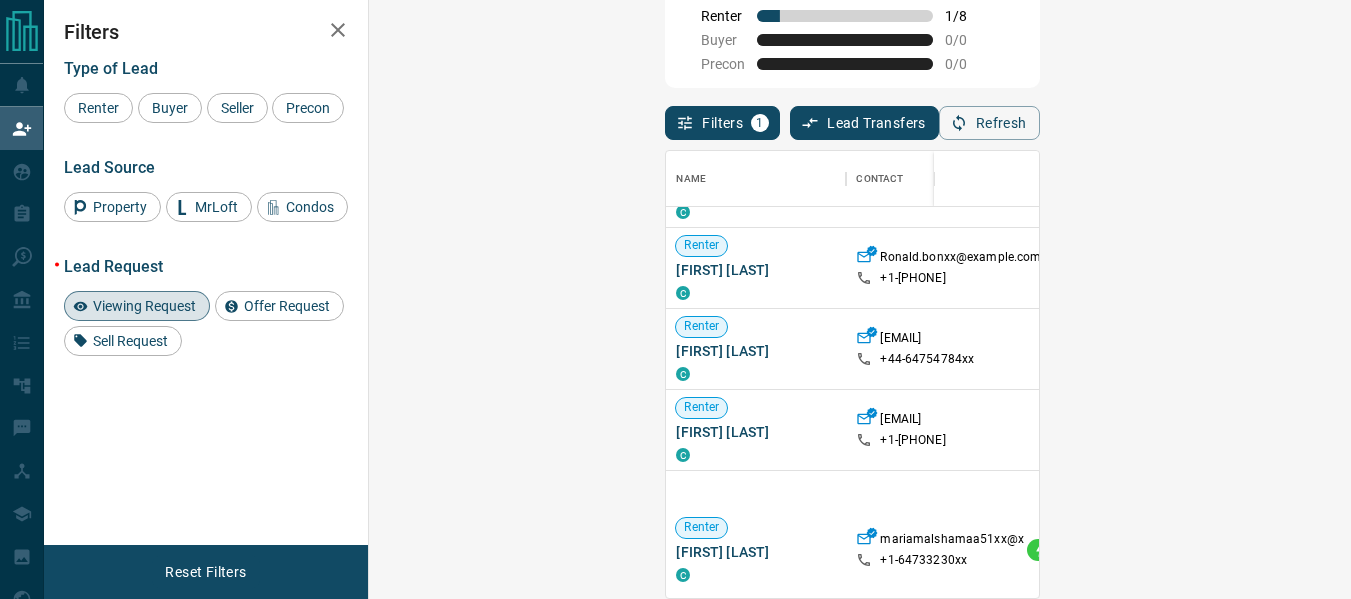 click on "Viewing Request   ( 1 )" at bounding box center [1493, 349] 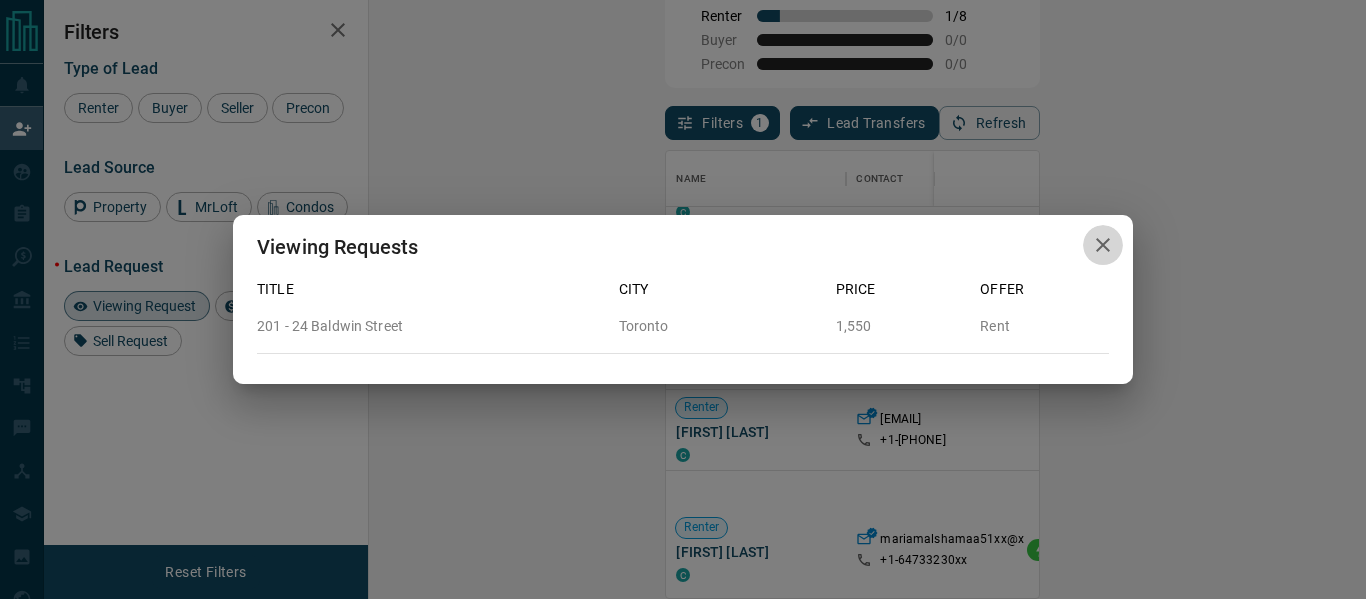 click 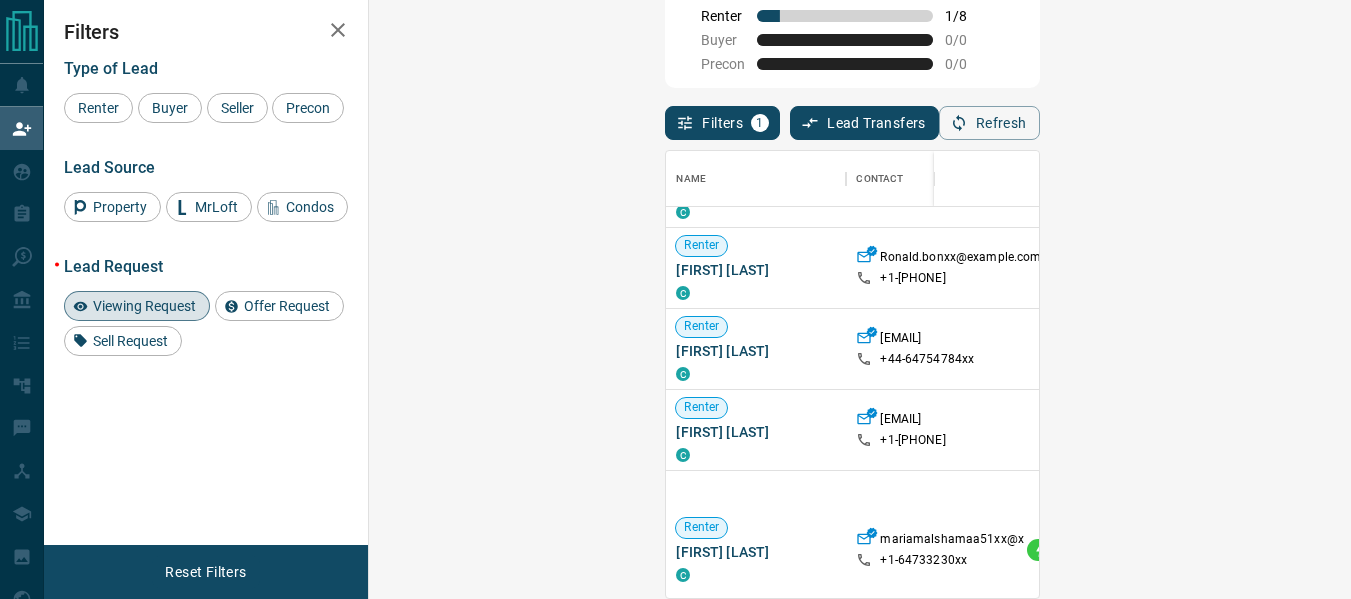 scroll, scrollTop: 16, scrollLeft: 16, axis: both 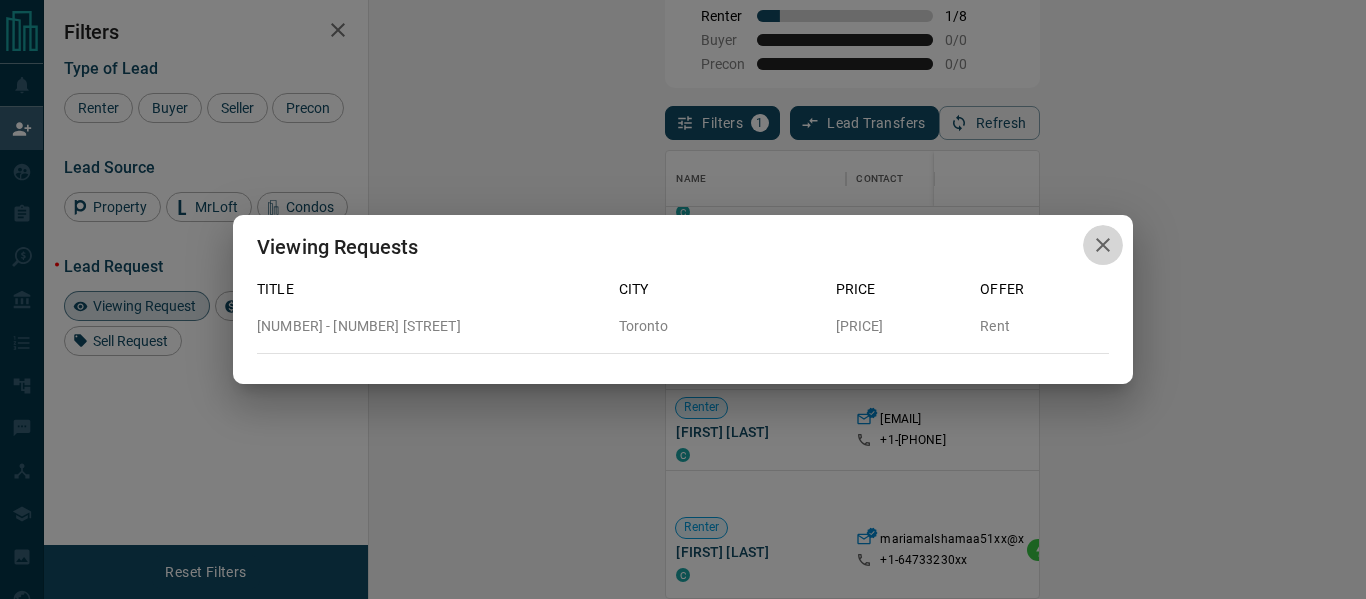 click 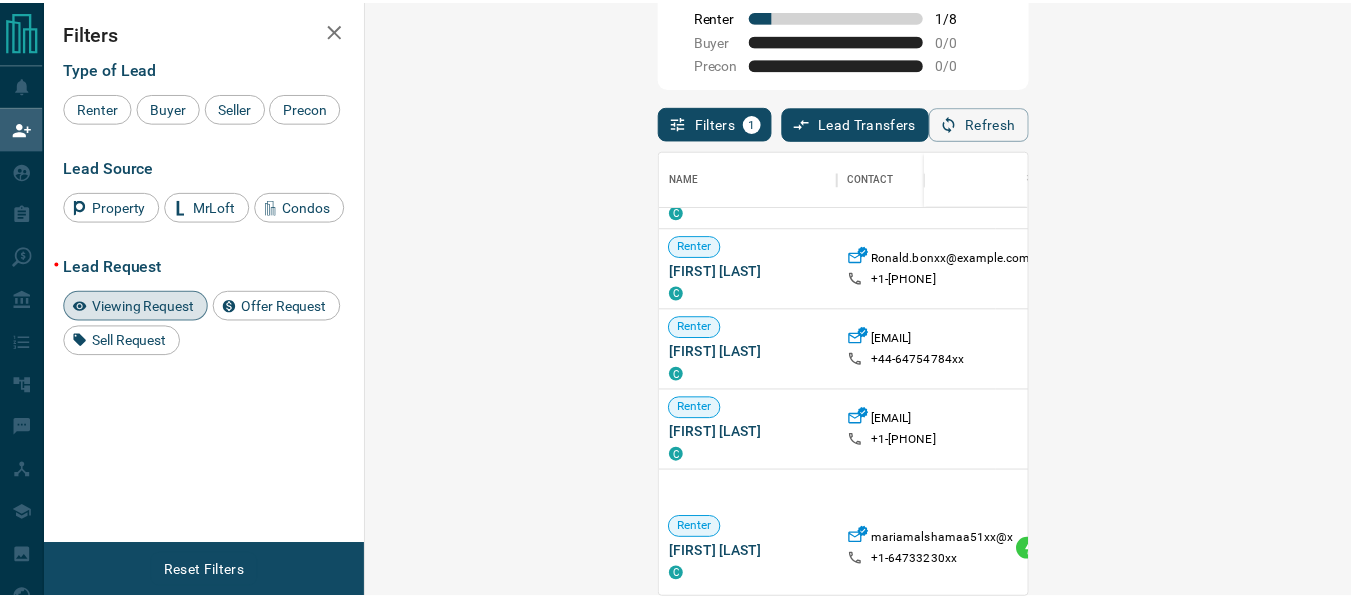 scroll, scrollTop: 16, scrollLeft: 16, axis: both 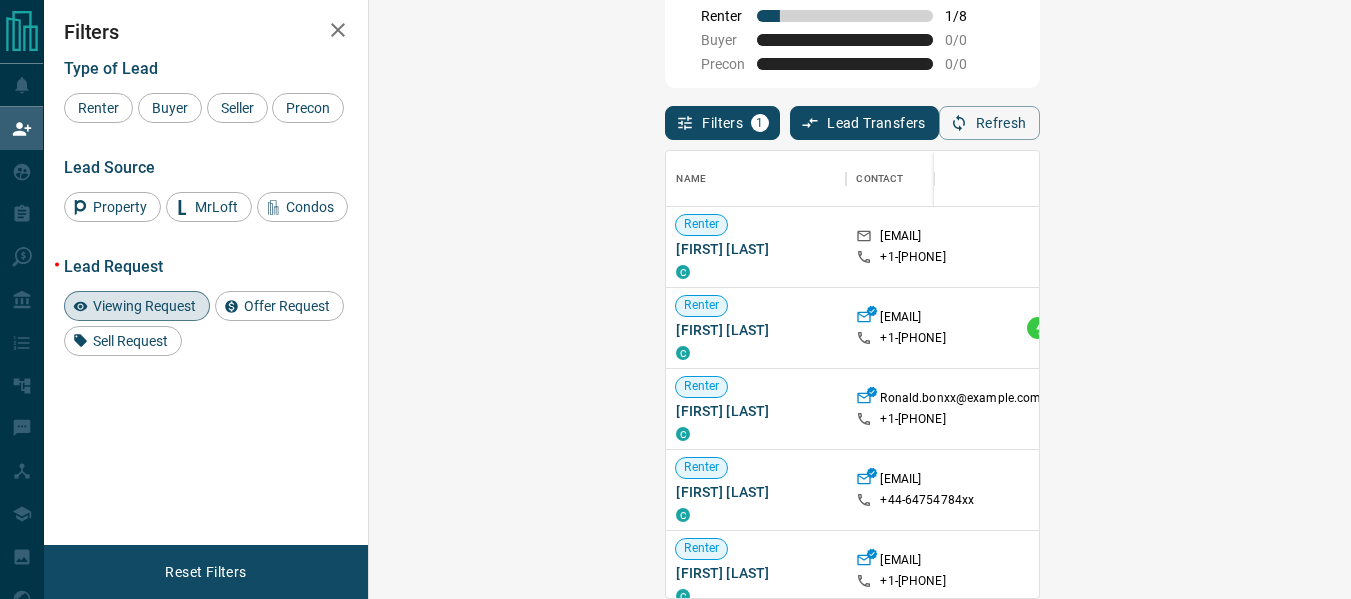 click on "Claim" at bounding box center (1560, 409) 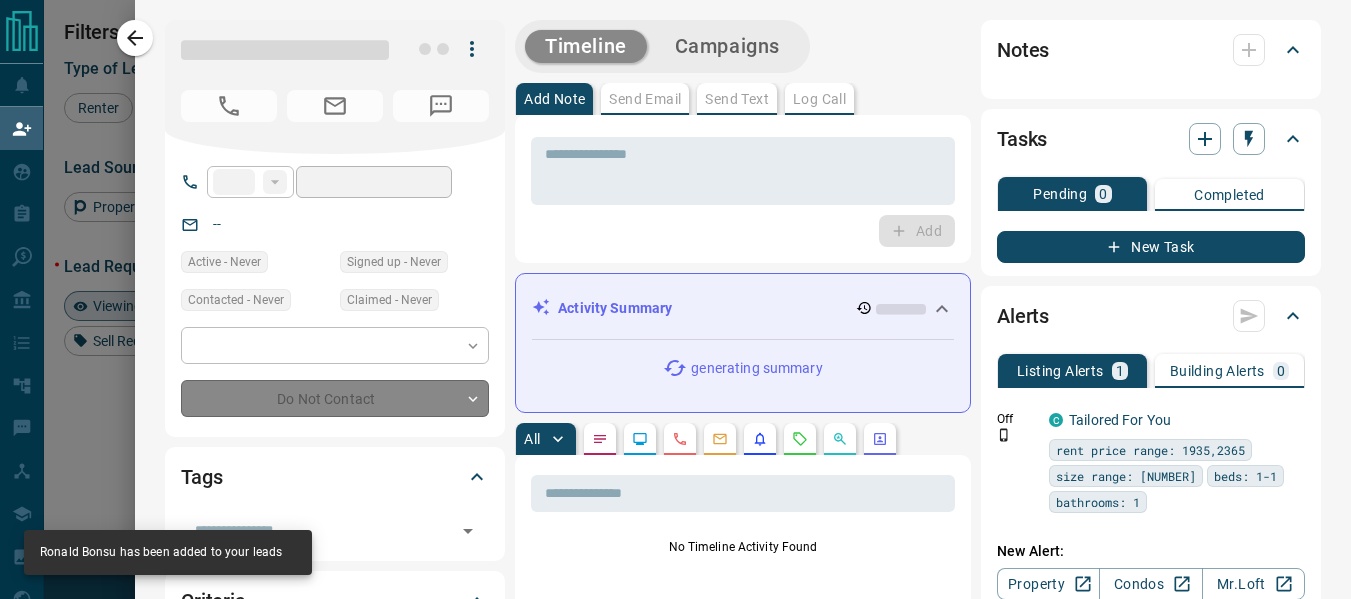 type on "**" 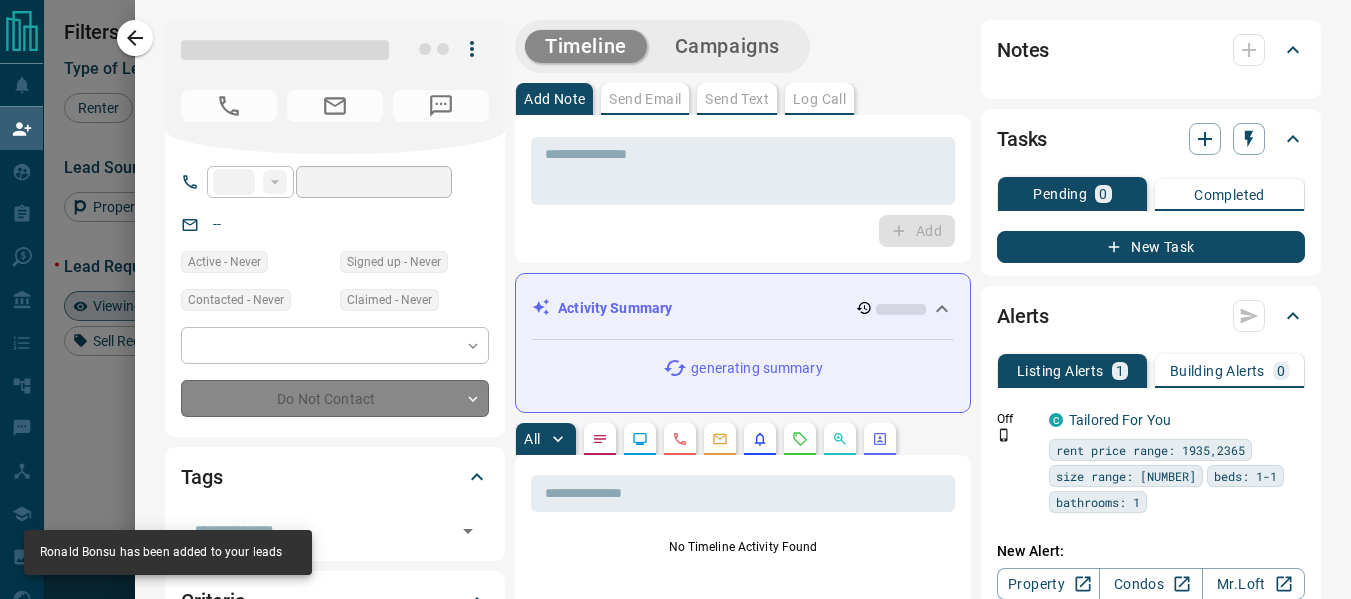type on "**********" 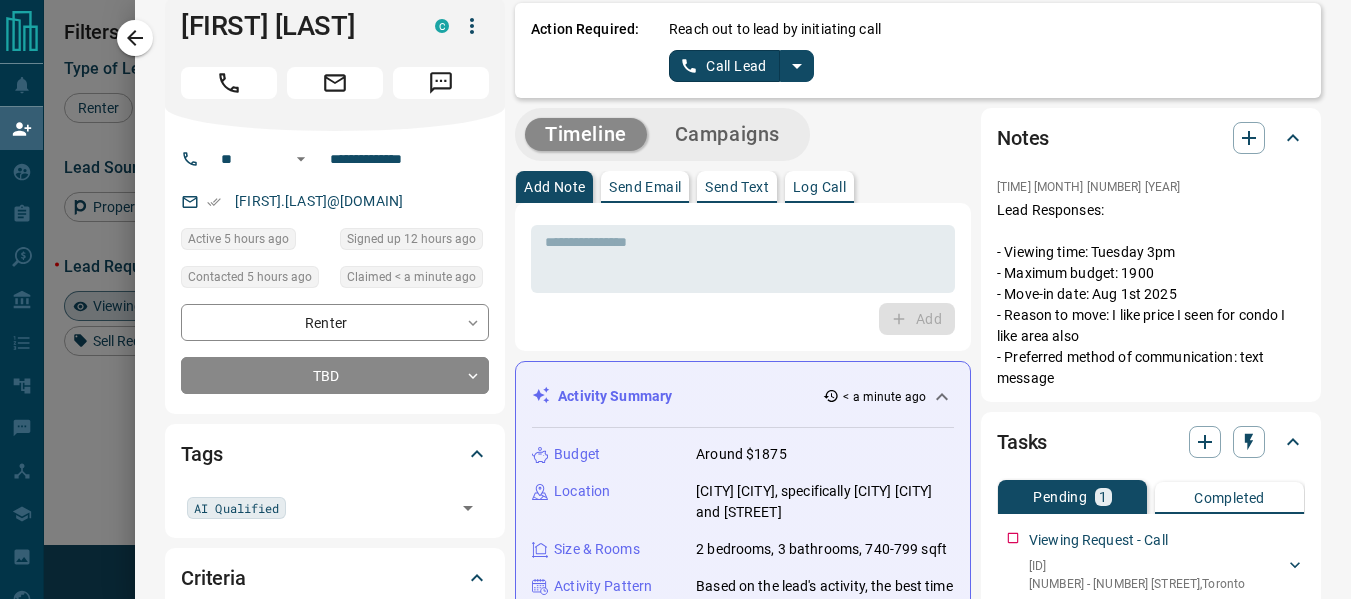 scroll, scrollTop: 14, scrollLeft: 0, axis: vertical 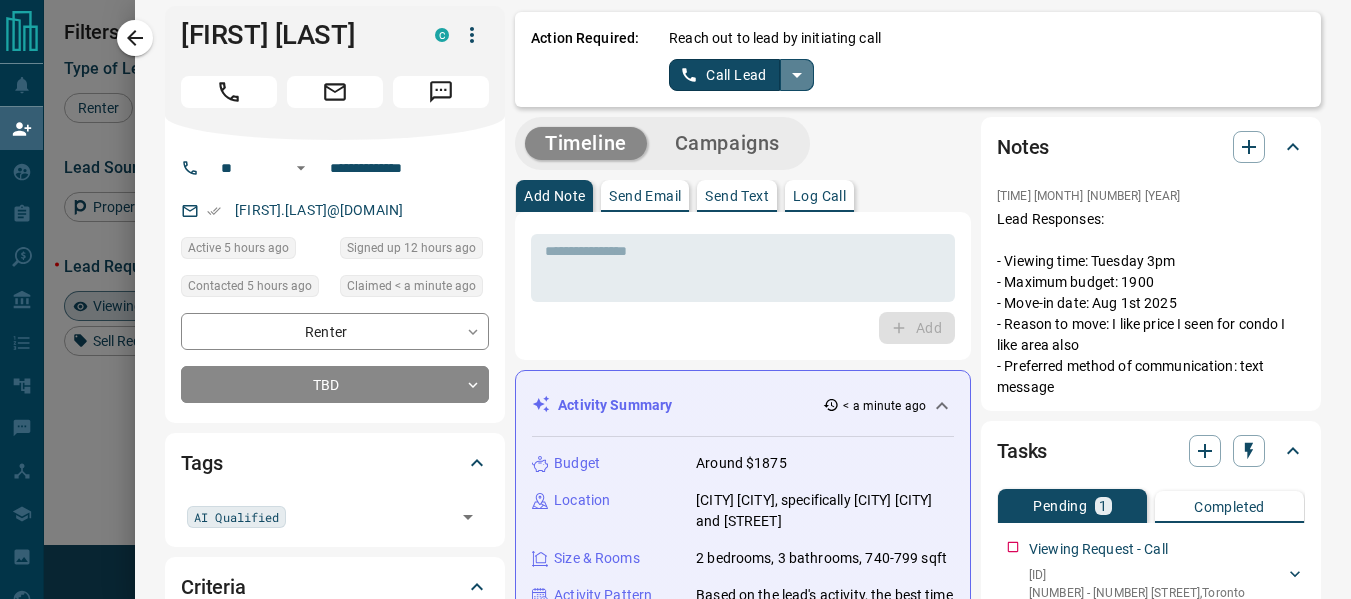 click 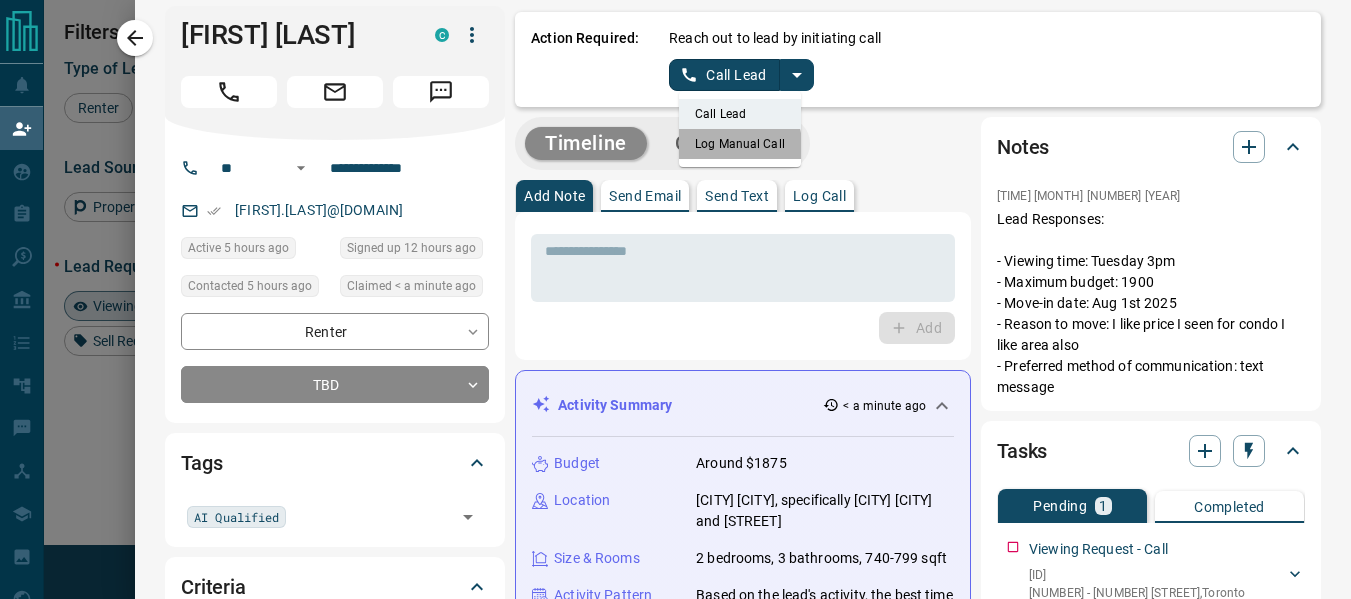 click on "Log Manual Call" at bounding box center [740, 144] 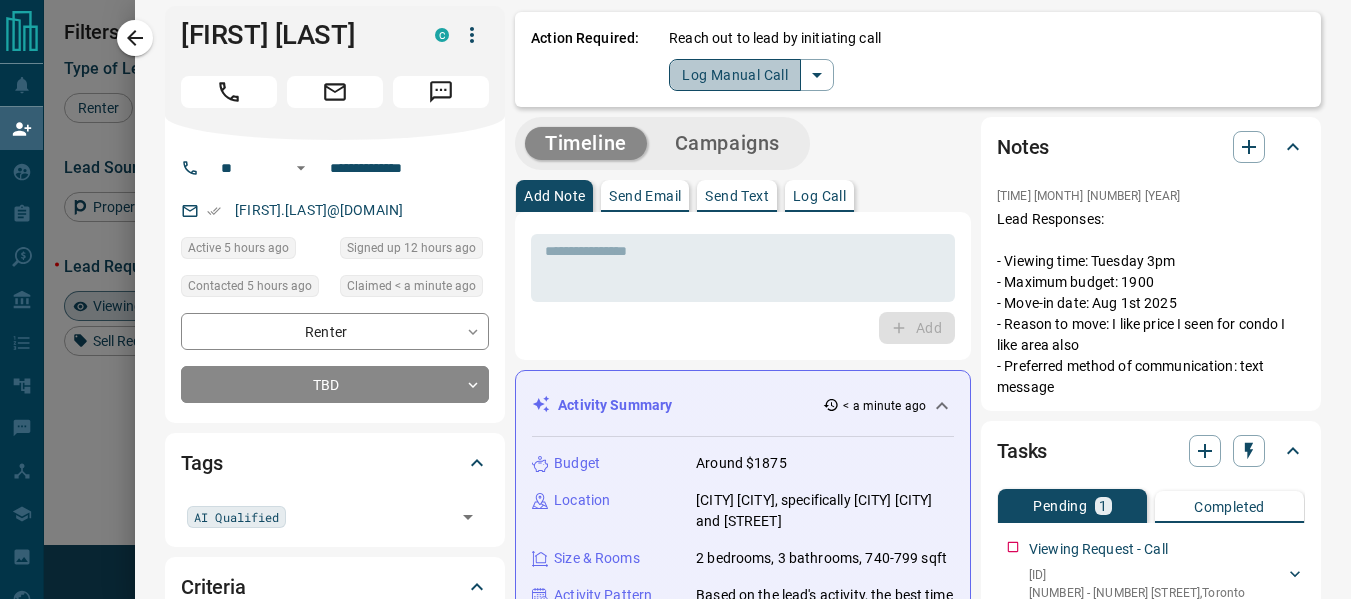 click on "Log Manual Call" at bounding box center (735, 75) 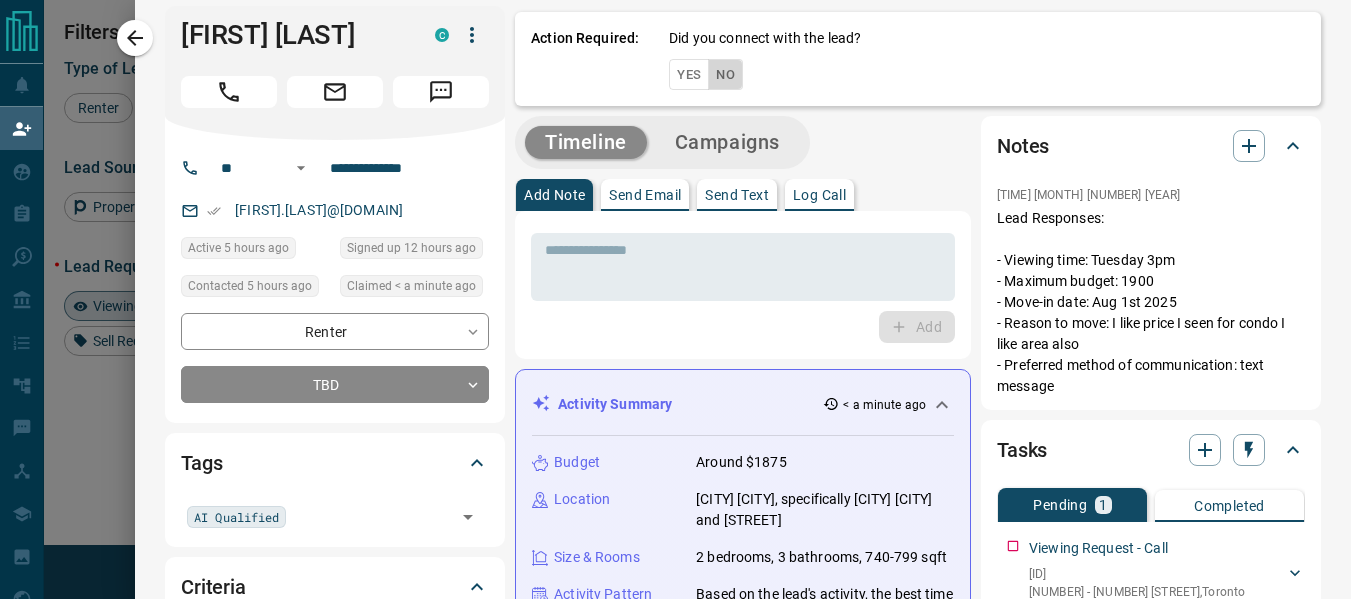click on "No" at bounding box center (725, 74) 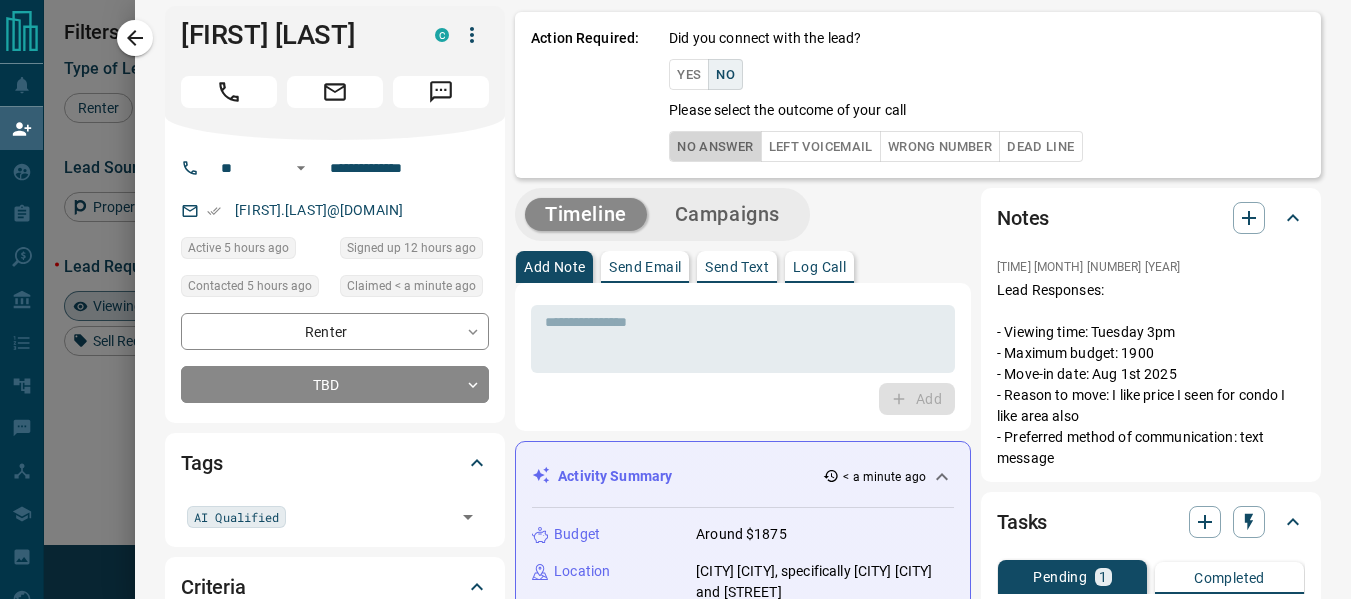click on "No Answer" at bounding box center [715, 146] 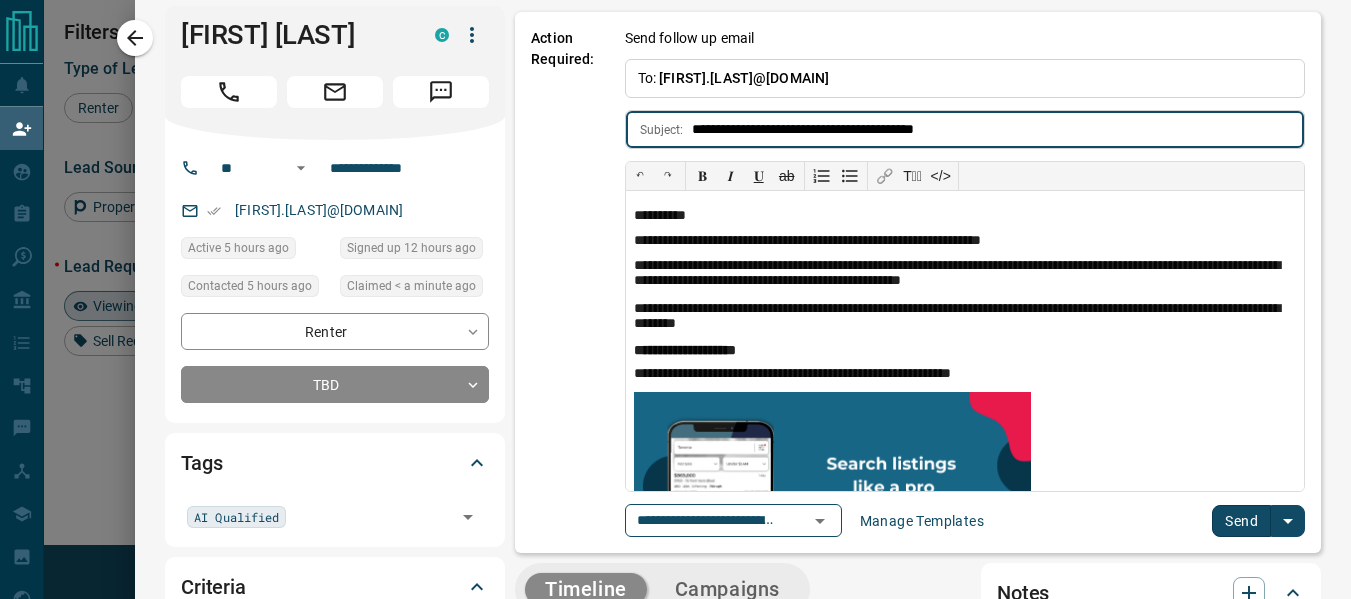 click on "Send" at bounding box center [1241, 521] 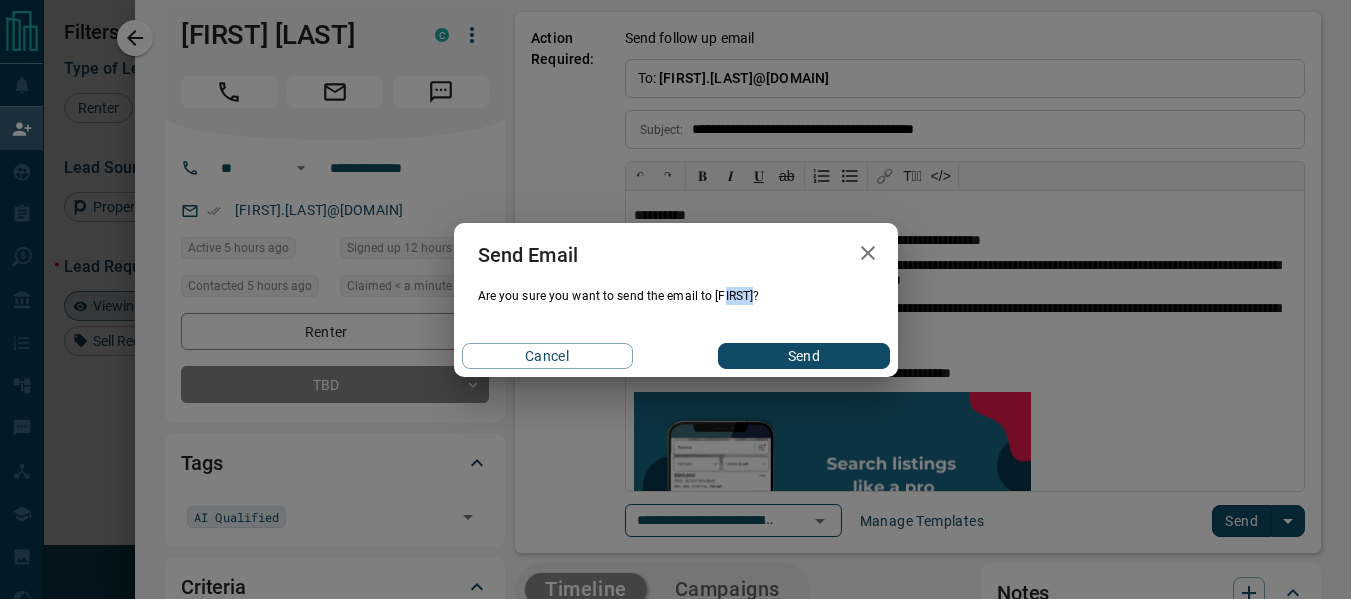 drag, startPoint x: 722, startPoint y: 303, endPoint x: 773, endPoint y: 358, distance: 75.00667 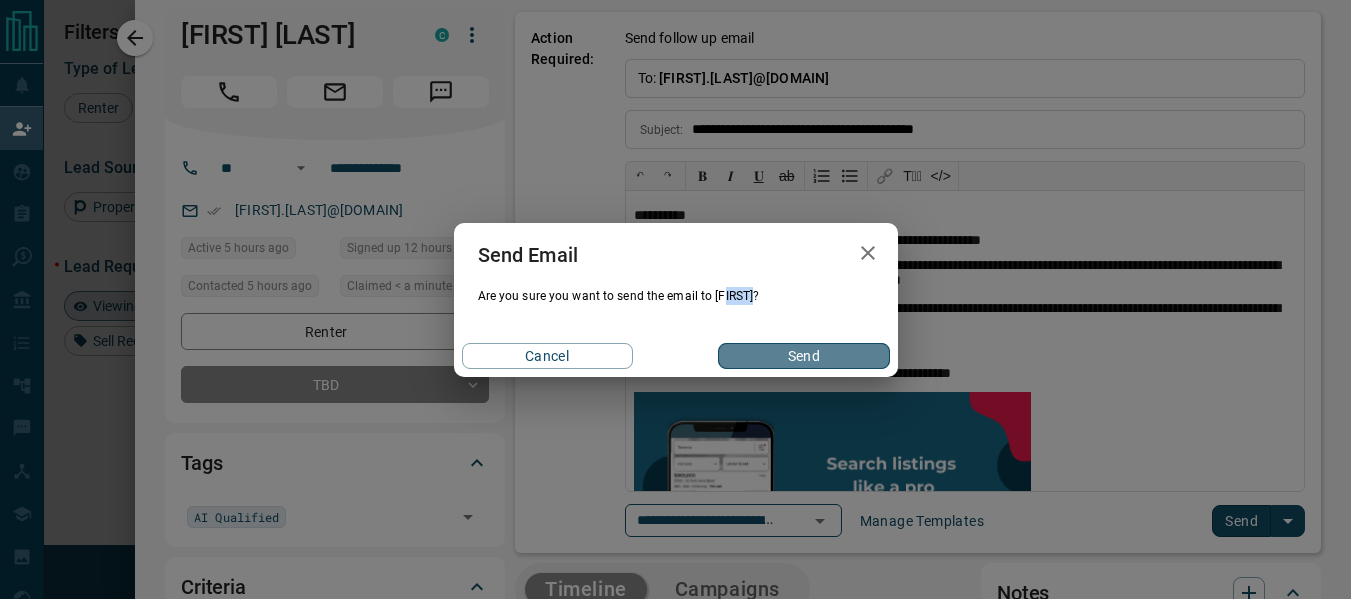 click on "Send" at bounding box center [803, 356] 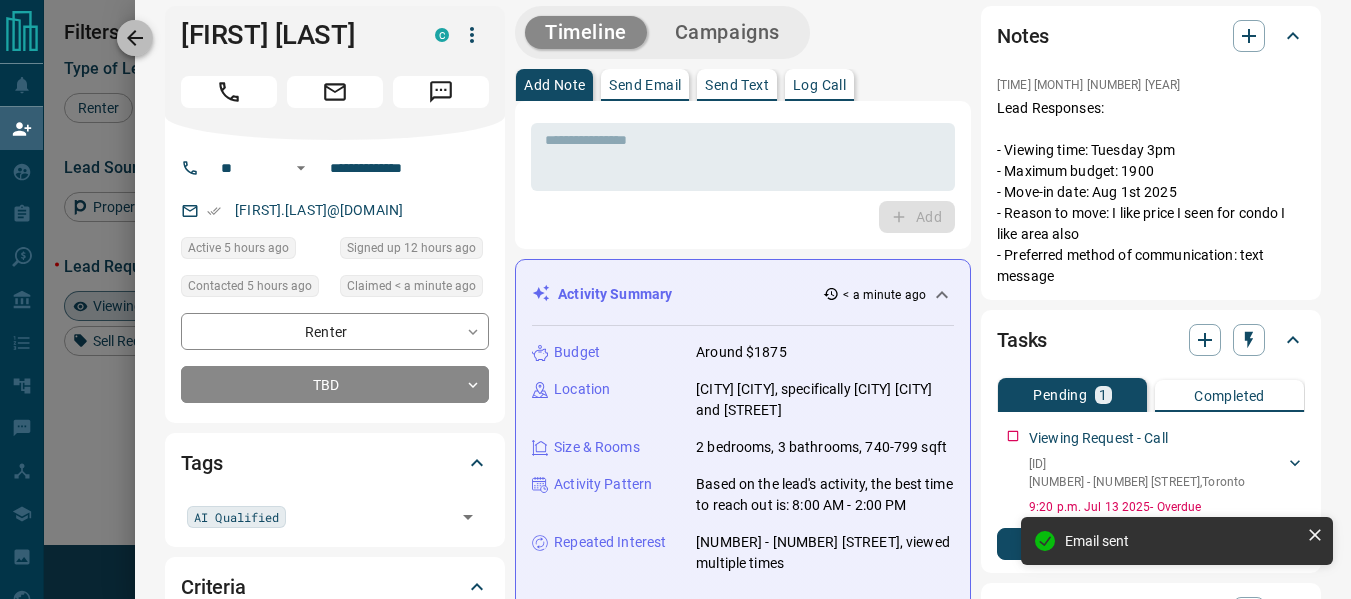click 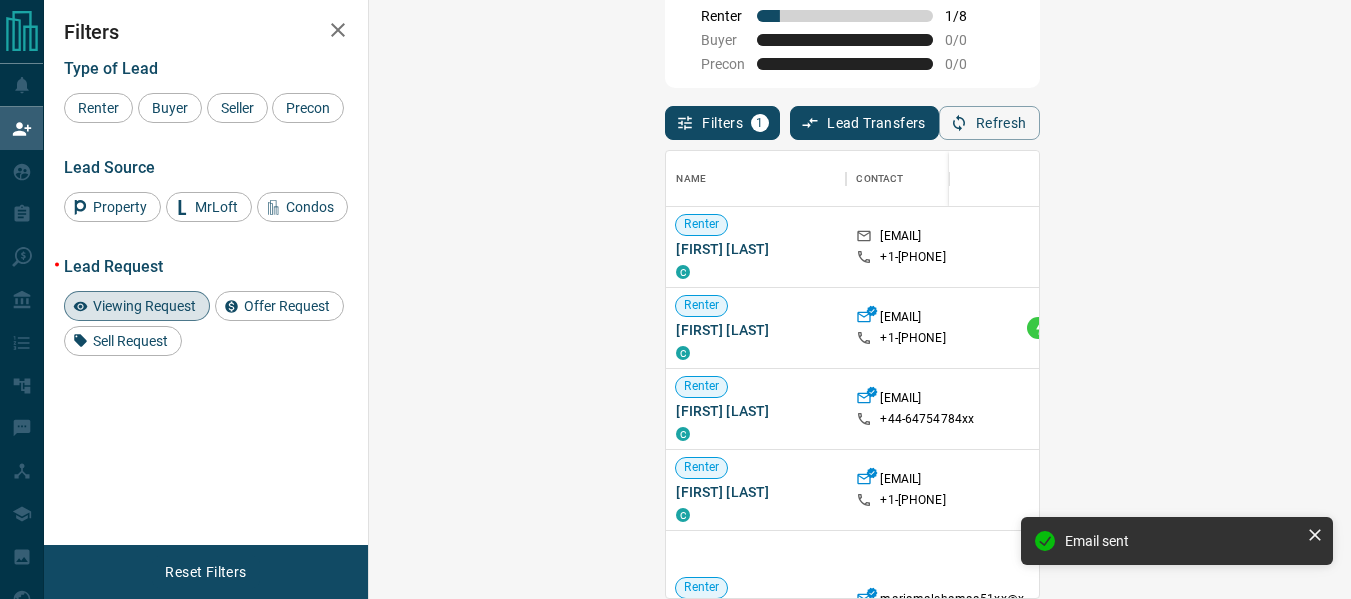 scroll, scrollTop: 16, scrollLeft: 16, axis: both 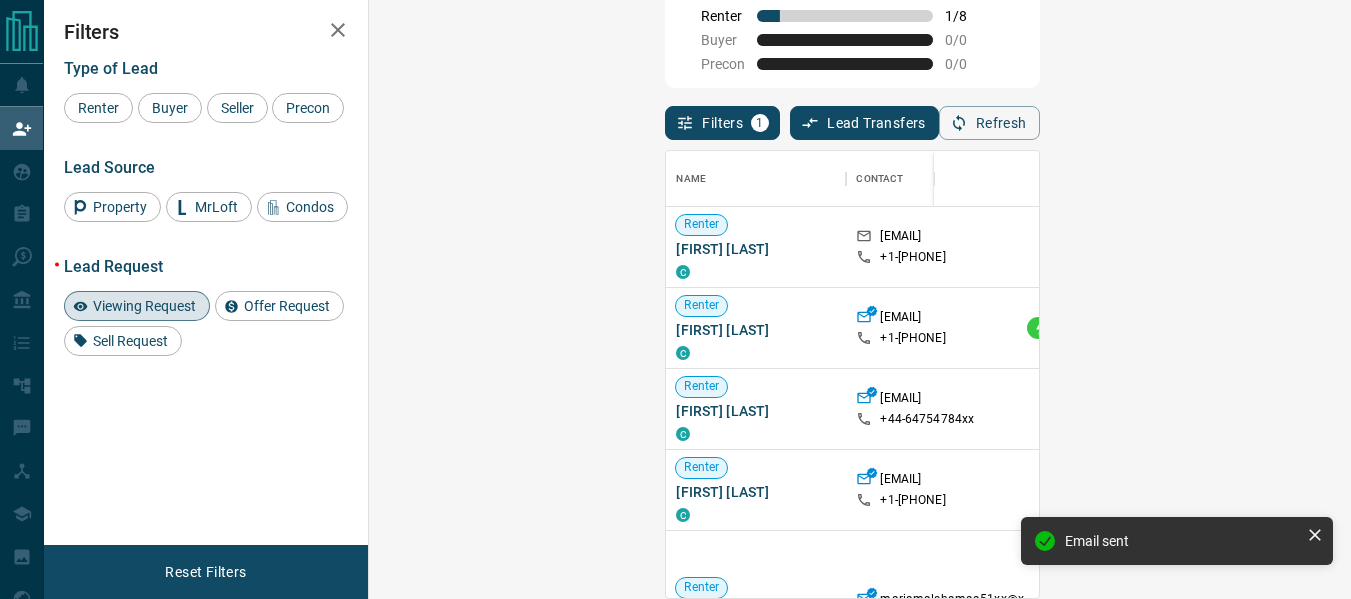 click 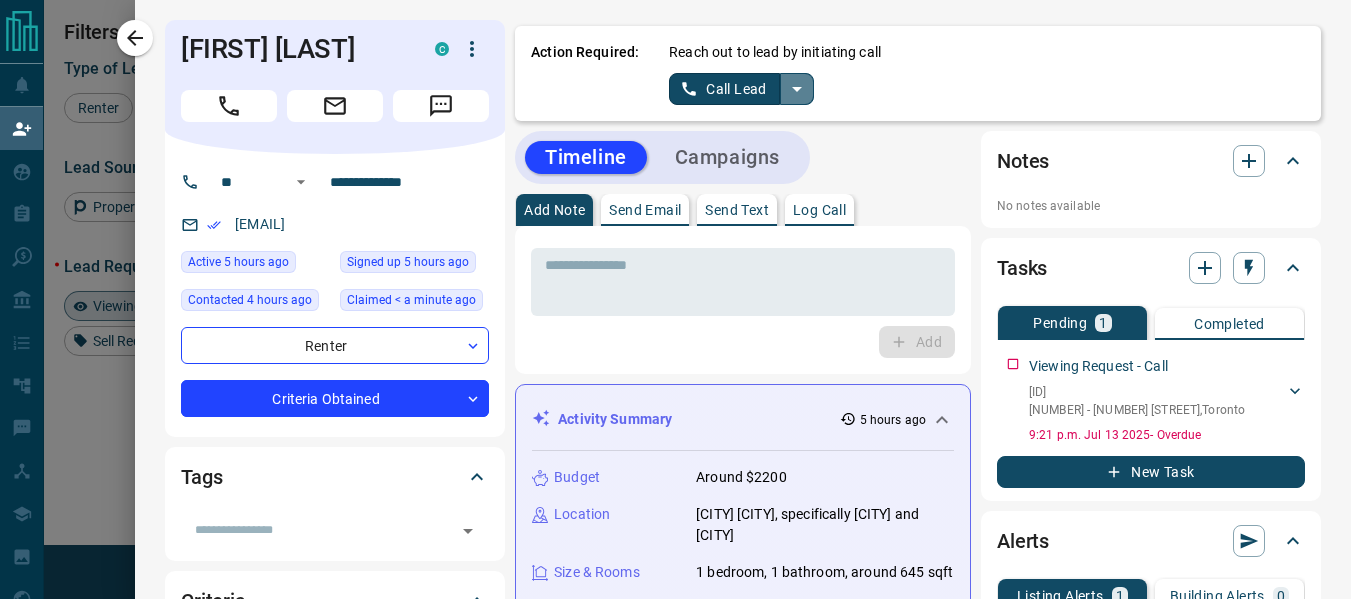 click 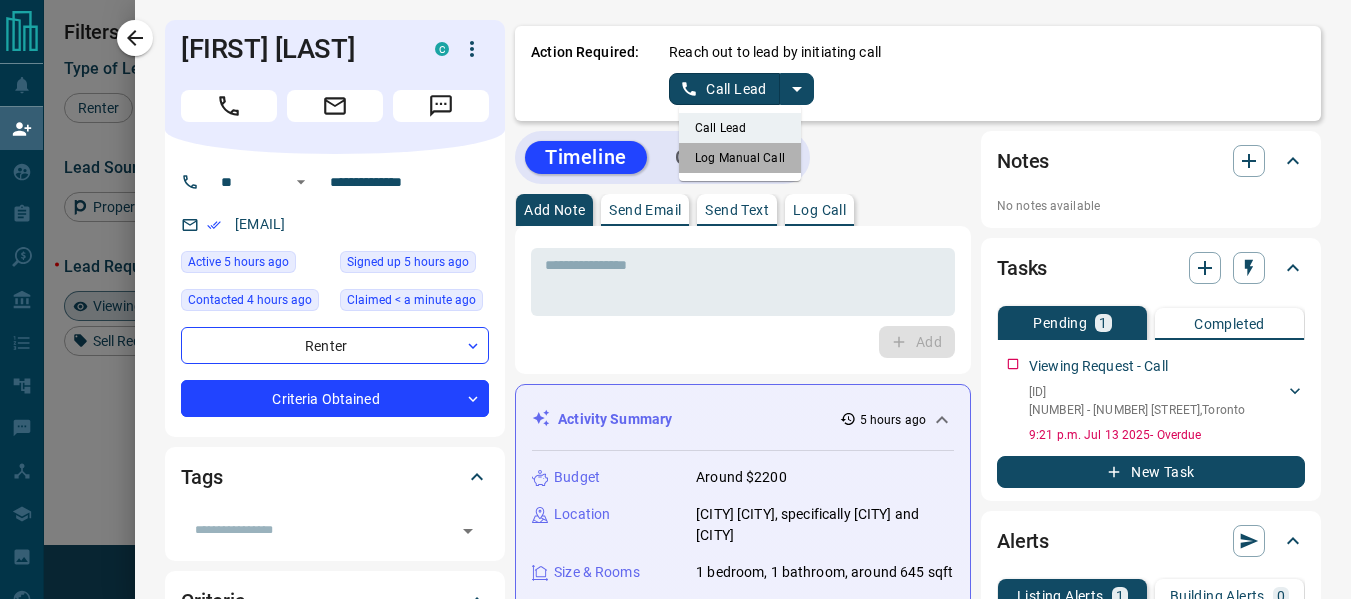 click on "Log Manual Call" at bounding box center [740, 158] 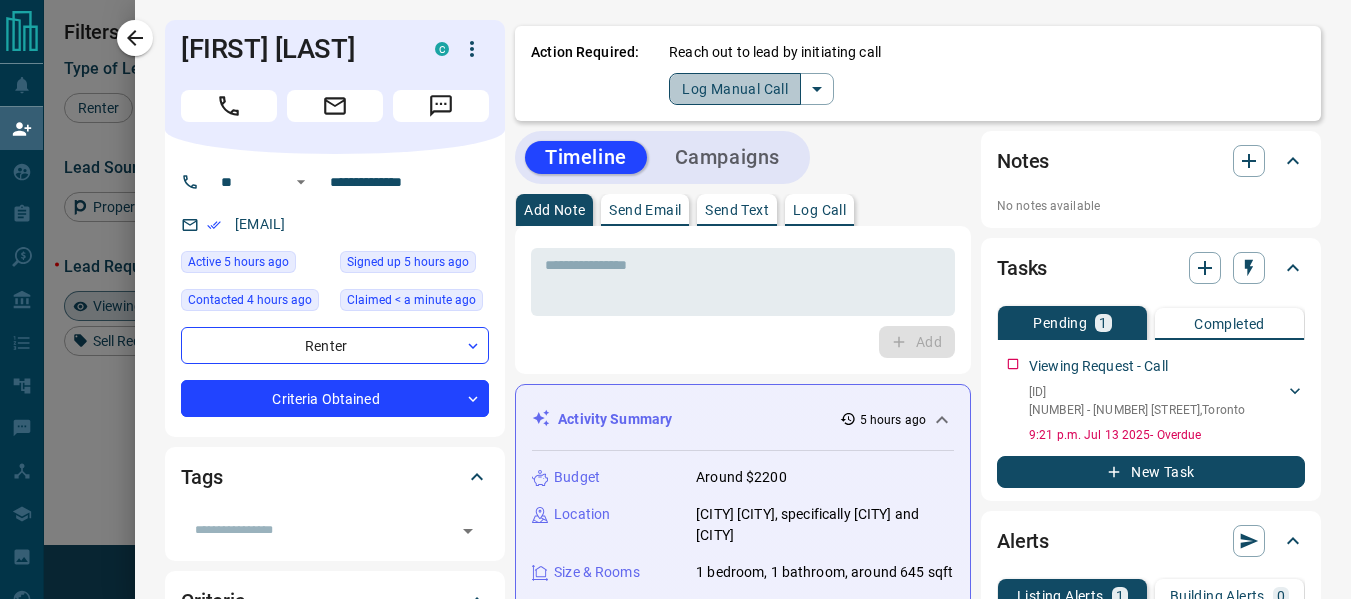 click on "Log Manual Call" at bounding box center [735, 89] 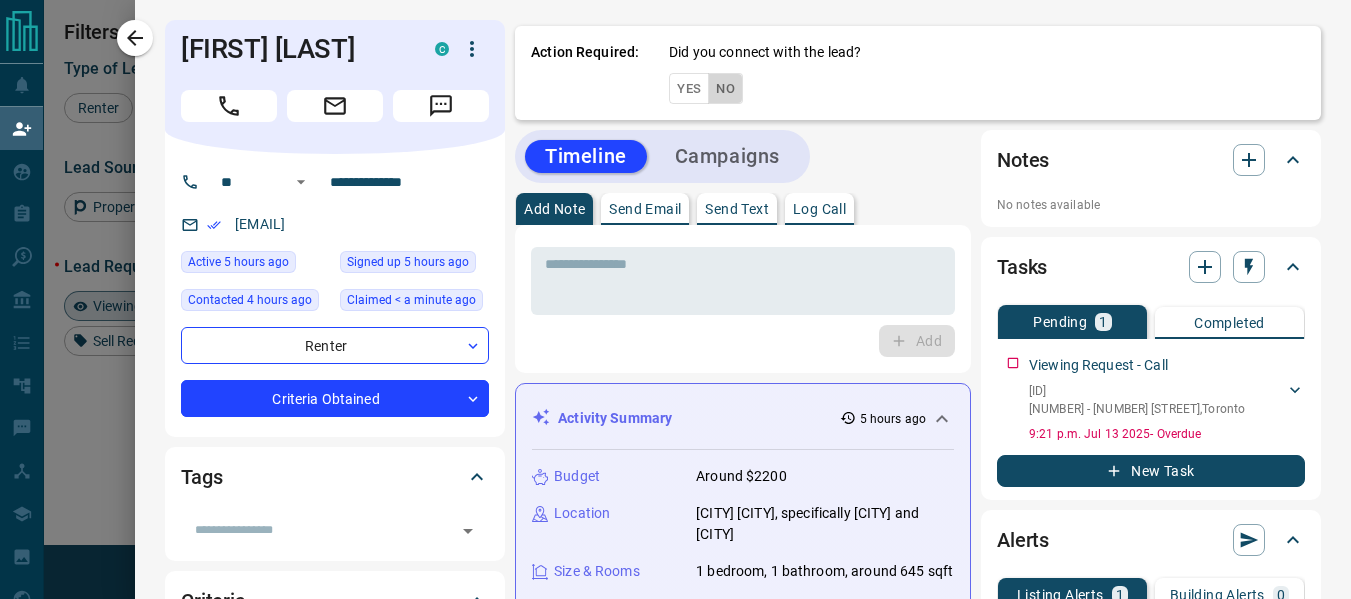 click on "No" at bounding box center (725, 88) 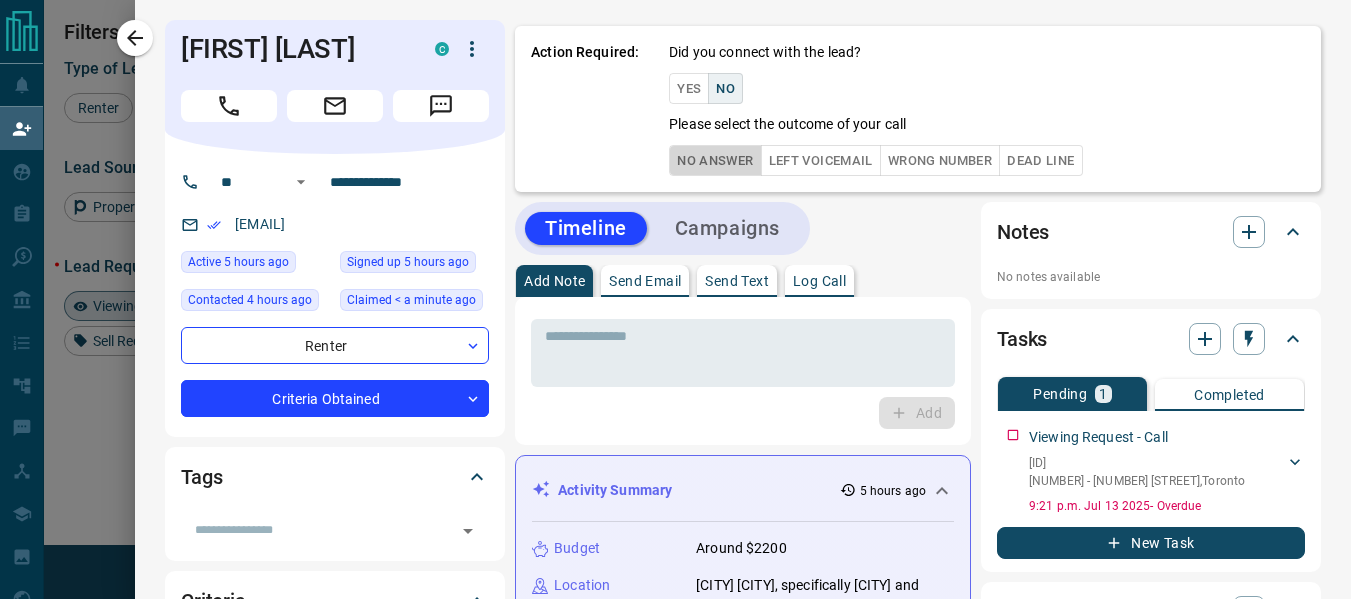 click on "No Answer" at bounding box center (715, 160) 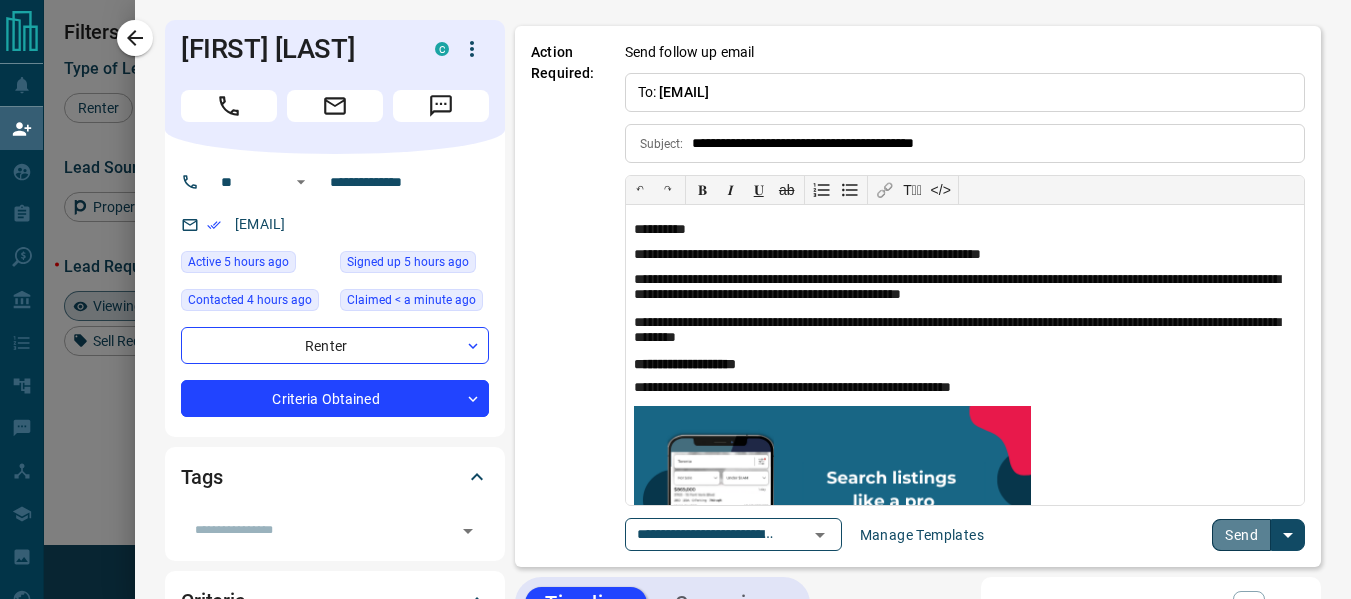 click on "Send" at bounding box center [1241, 535] 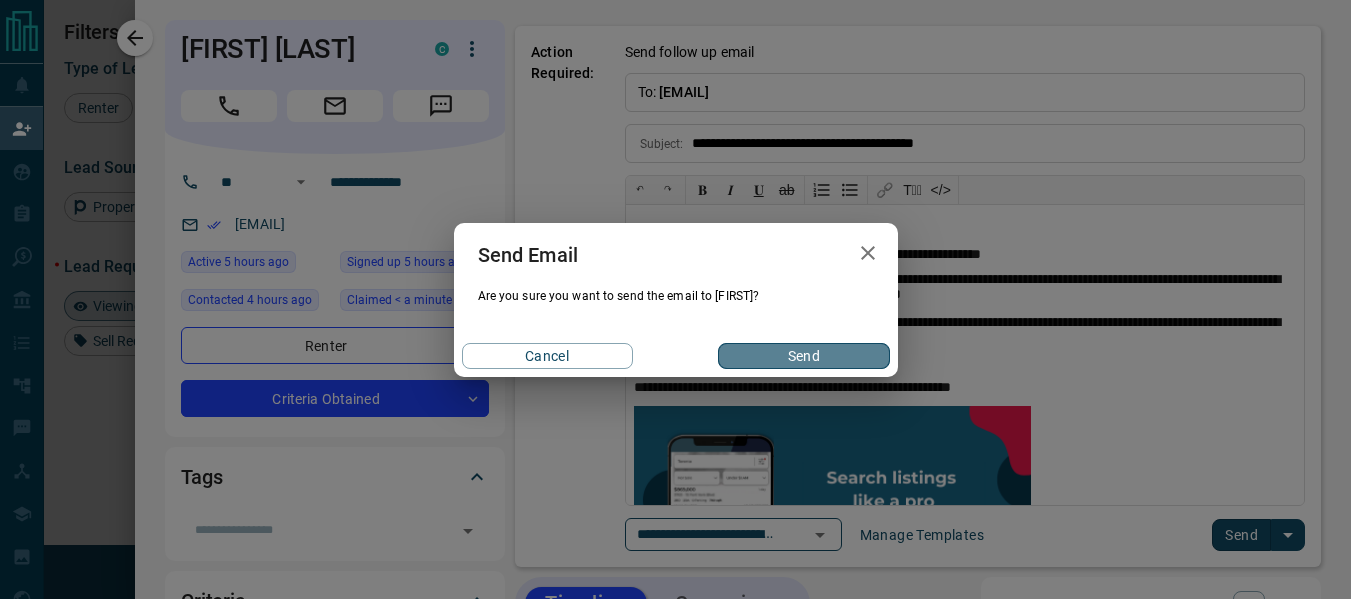 click on "Send" at bounding box center [803, 356] 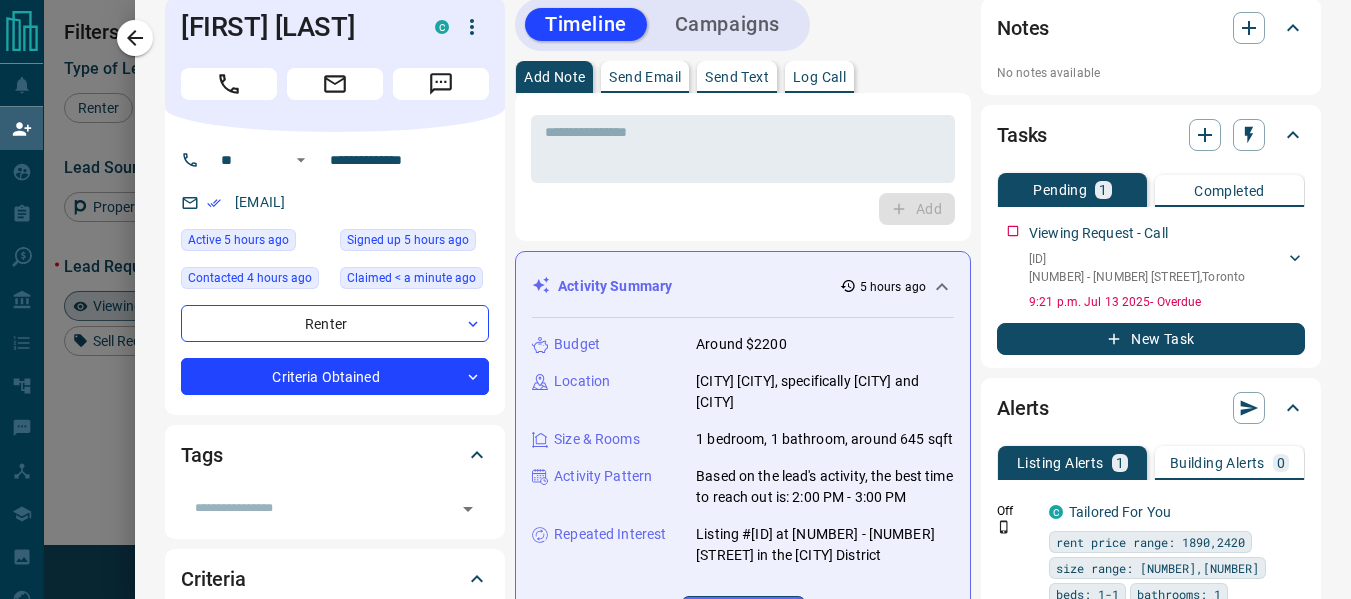 scroll, scrollTop: 0, scrollLeft: 0, axis: both 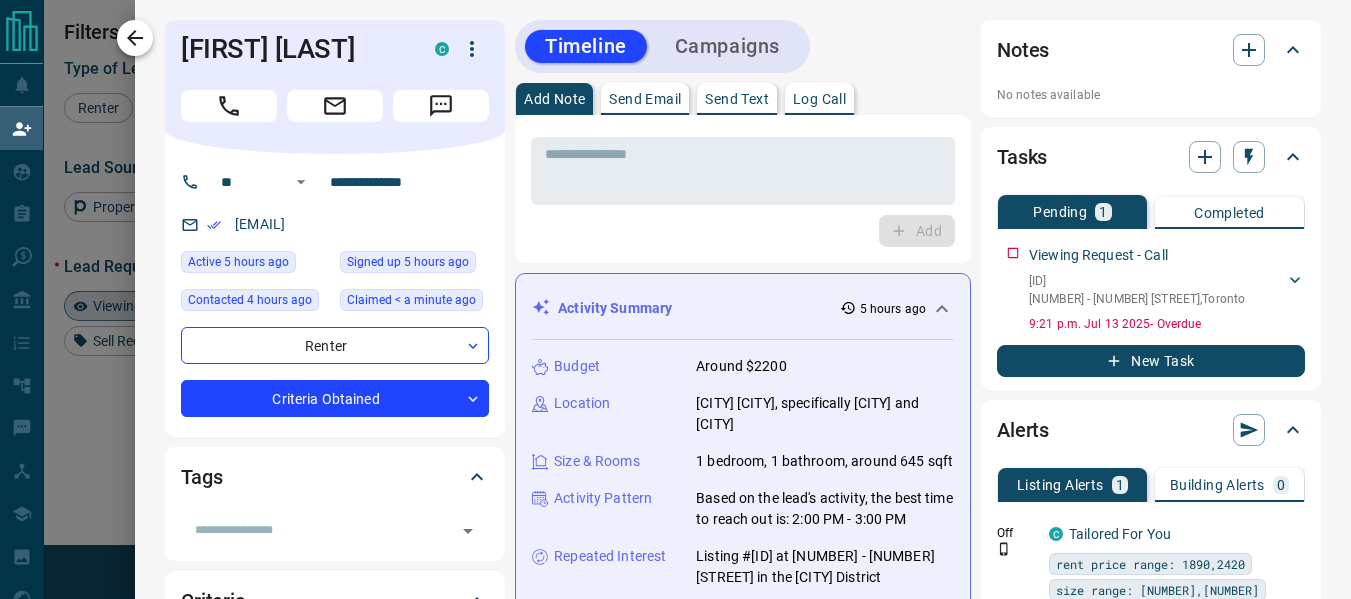 click 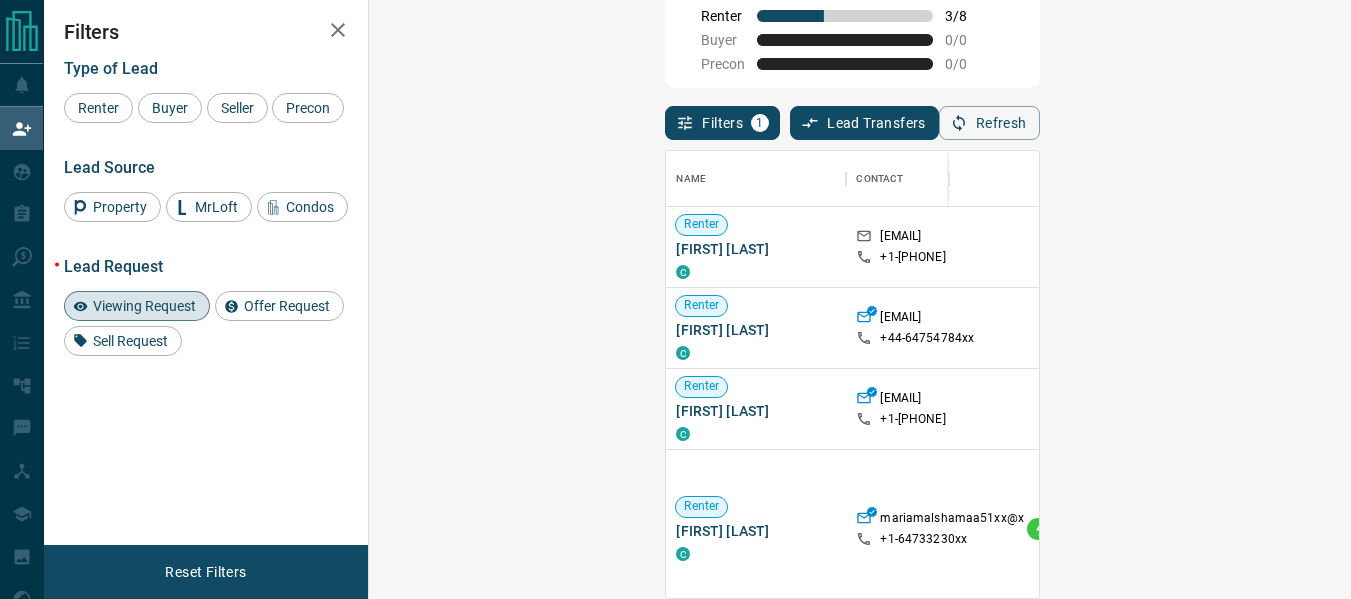 scroll, scrollTop: 16, scrollLeft: 16, axis: both 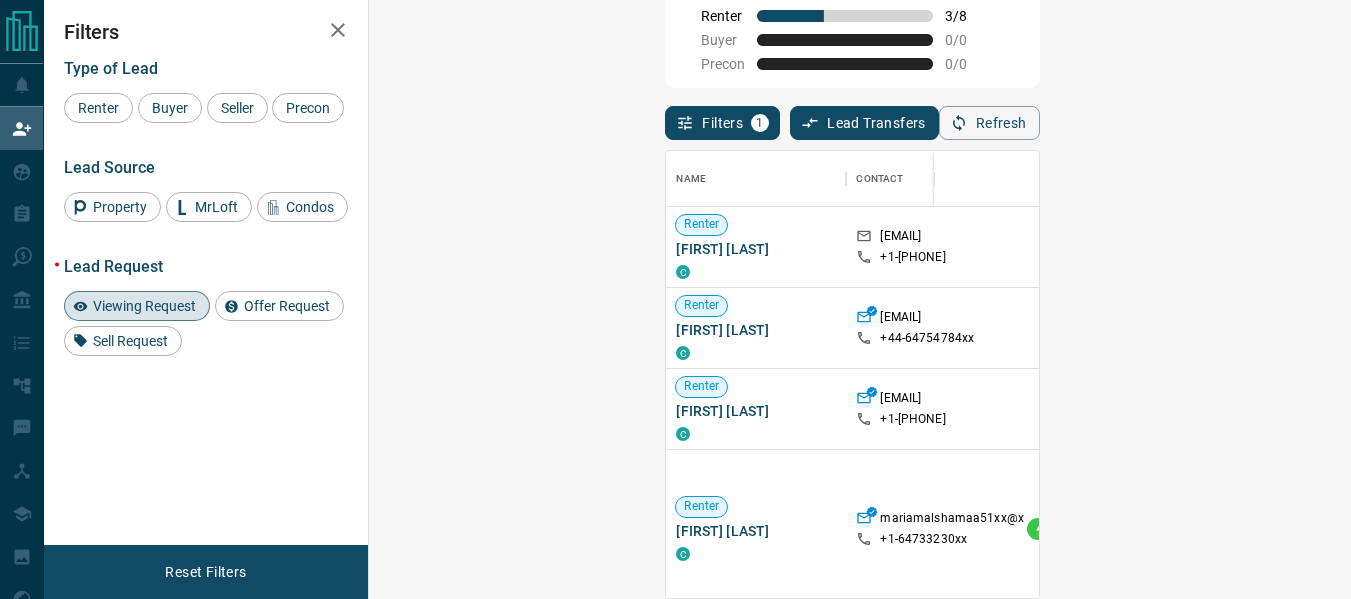 click on "Viewing Request   ( 1 )" at bounding box center (1493, 328) 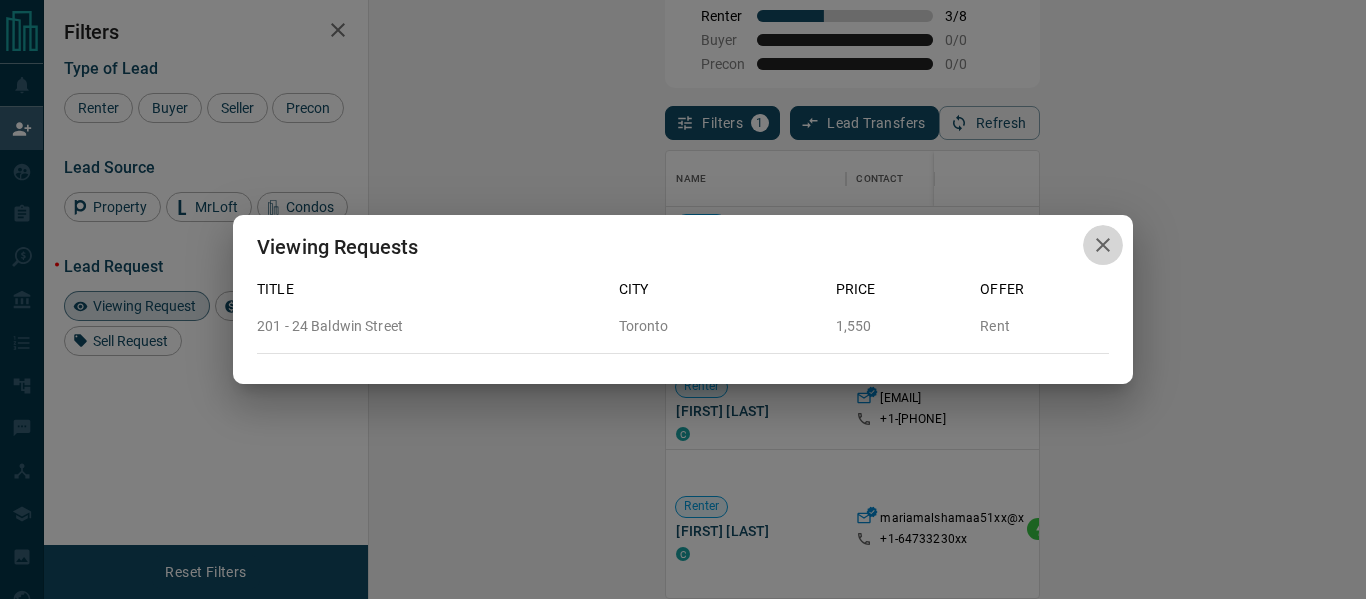 click 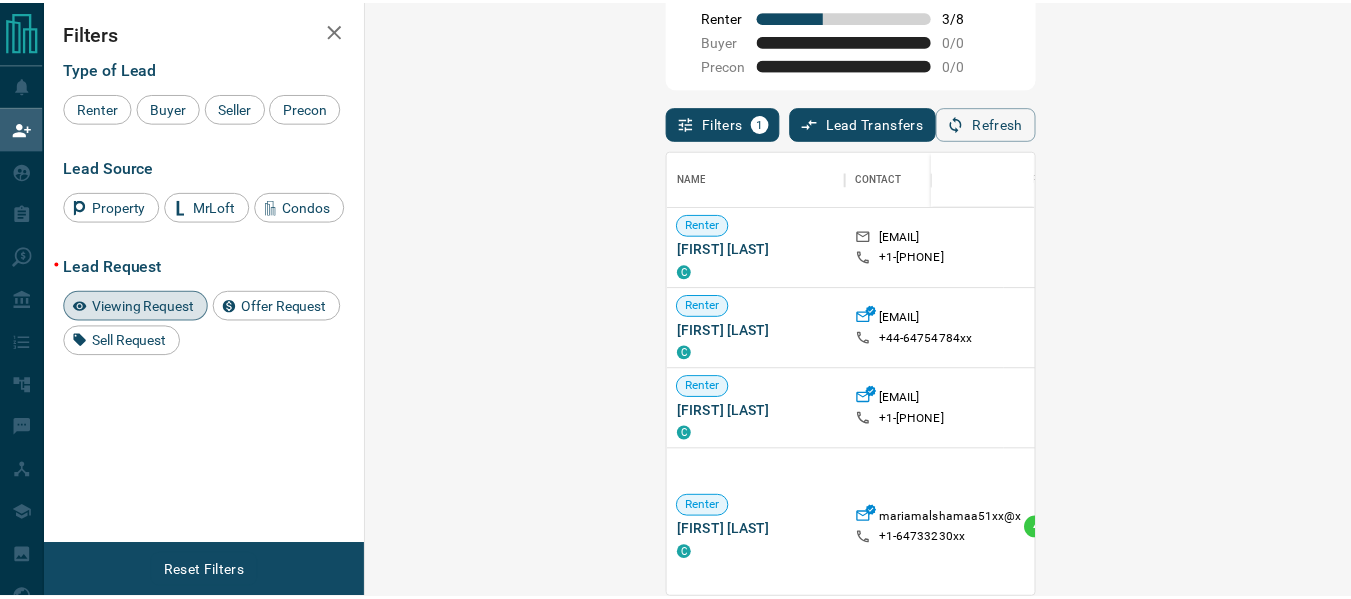 scroll, scrollTop: 16, scrollLeft: 16, axis: both 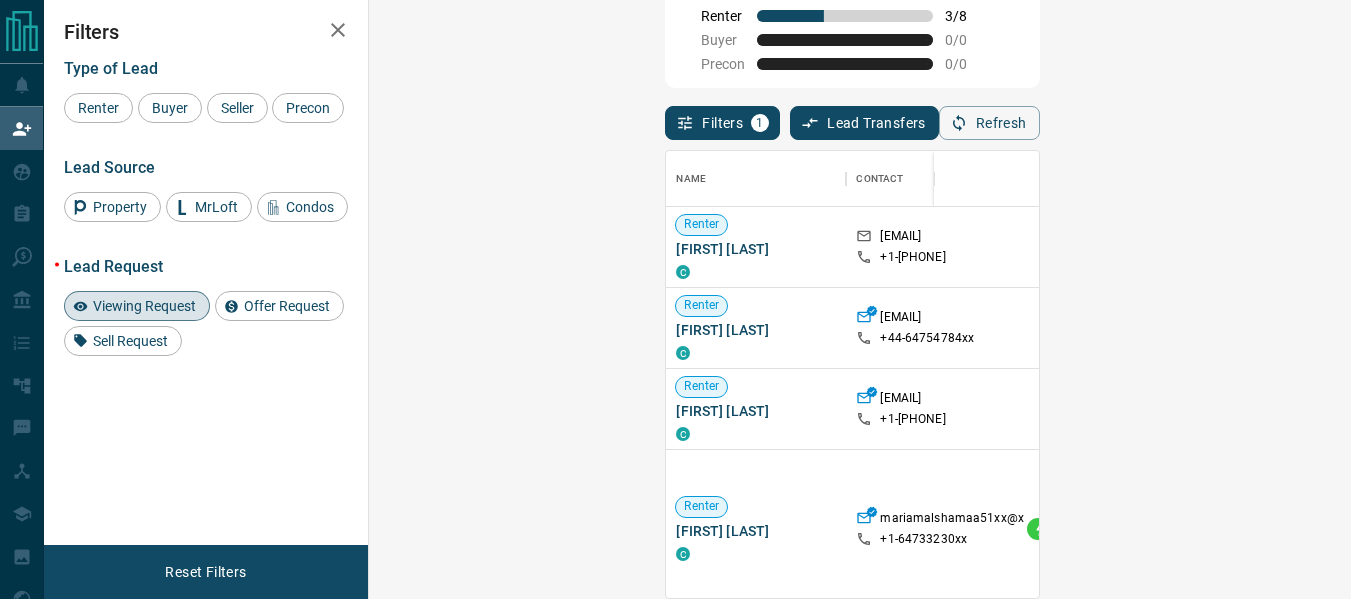click on "Viewing Request   ( 2 )" at bounding box center [1485, 247] 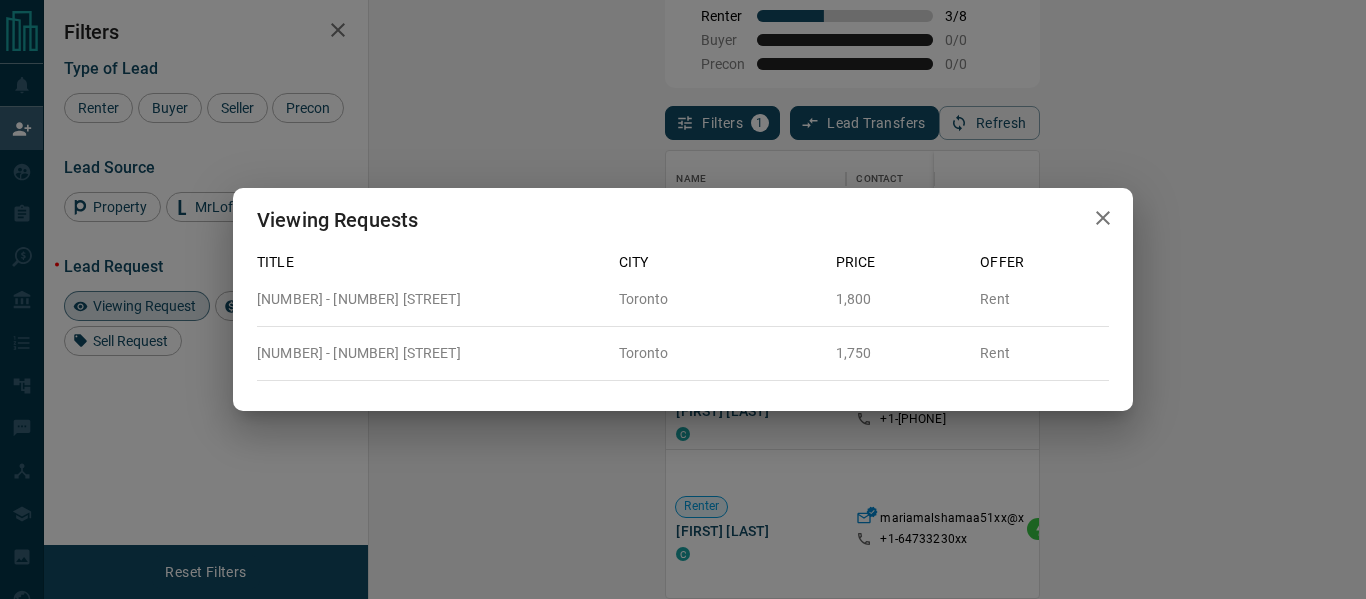 click 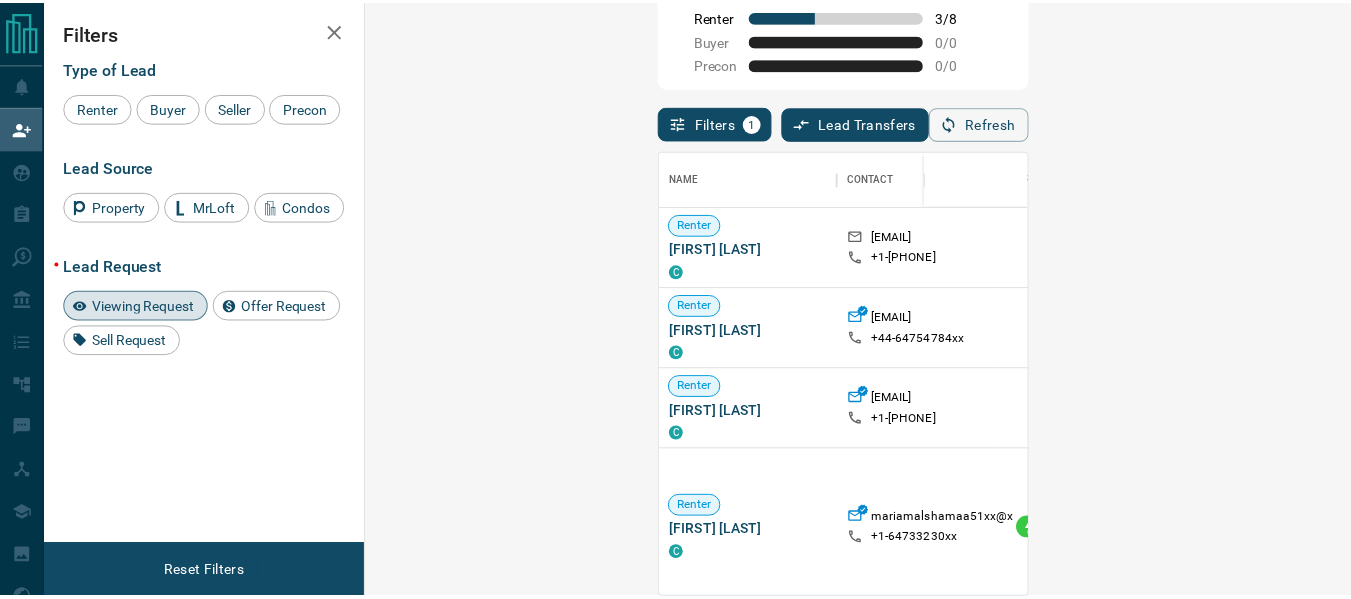 scroll, scrollTop: 16, scrollLeft: 16, axis: both 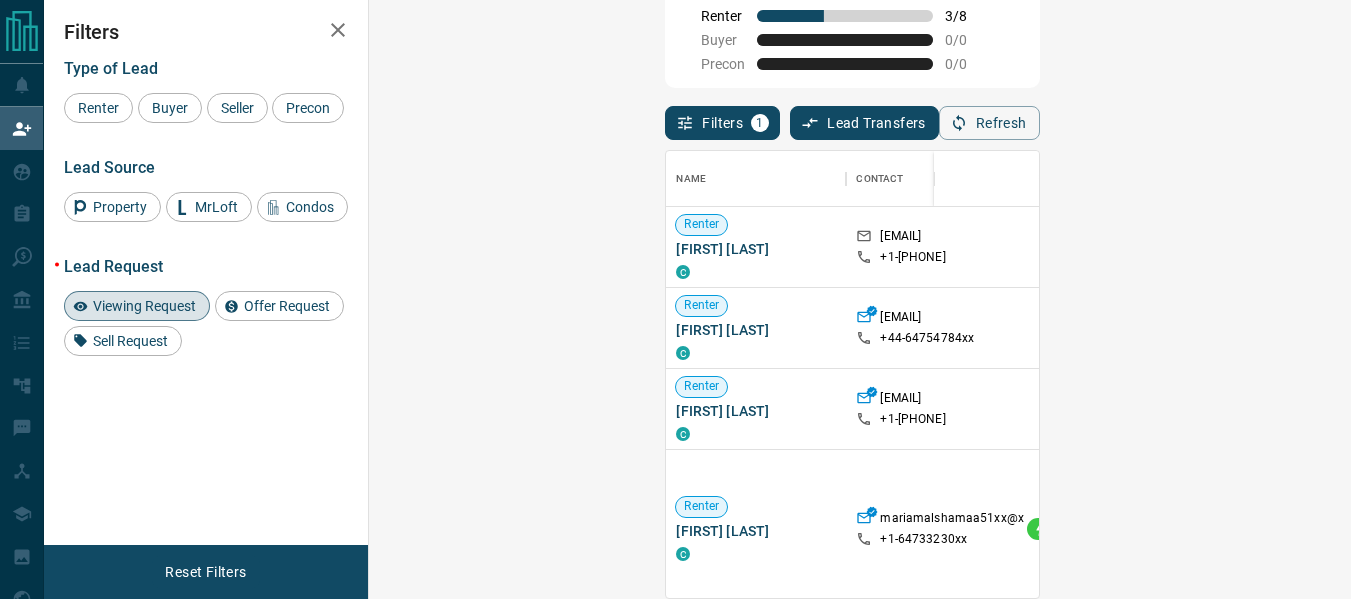 click on "Claim" at bounding box center (1560, 247) 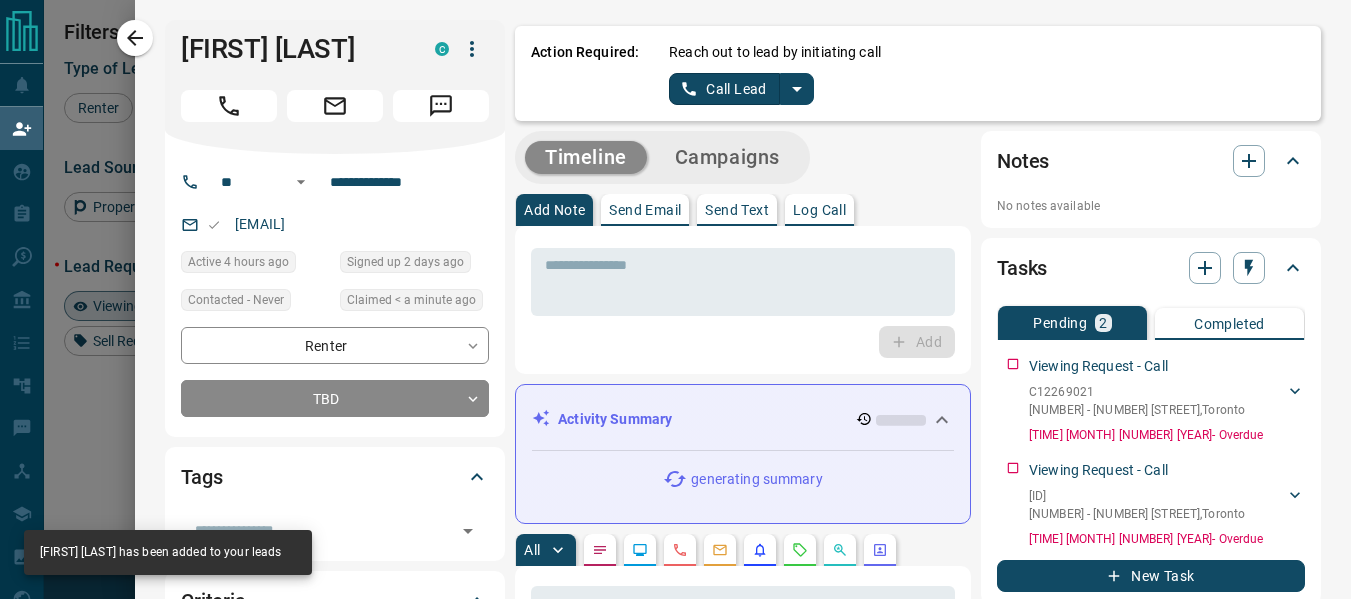 click 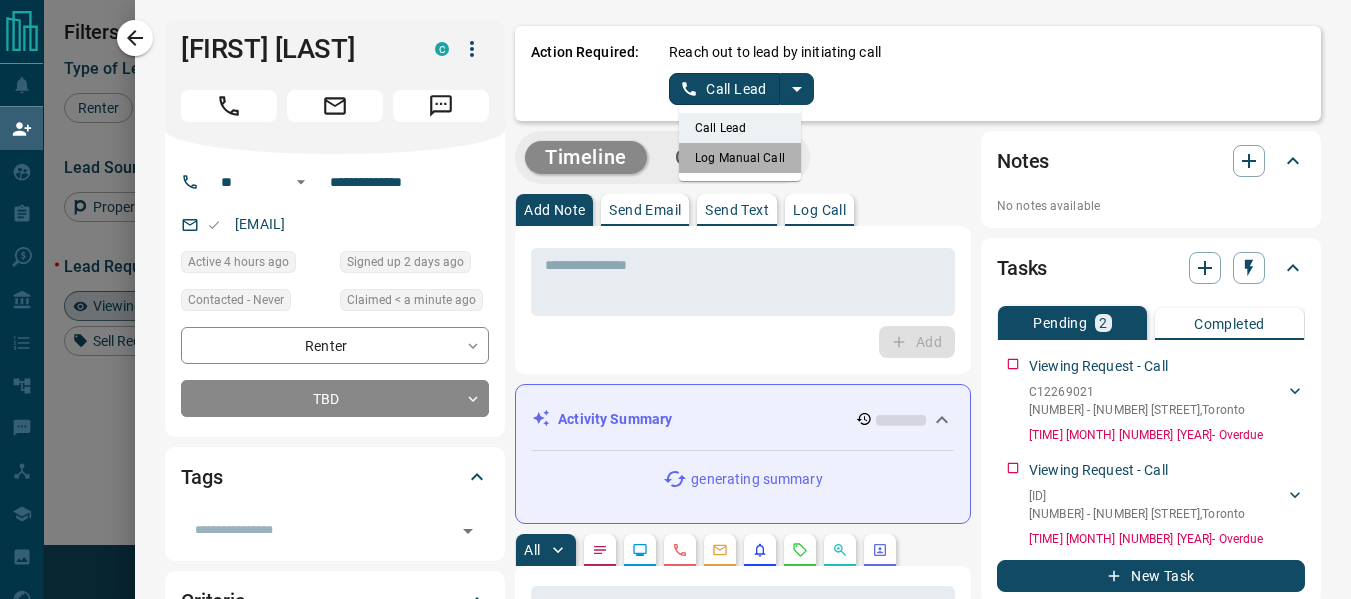 click on "Log Manual Call" at bounding box center (740, 158) 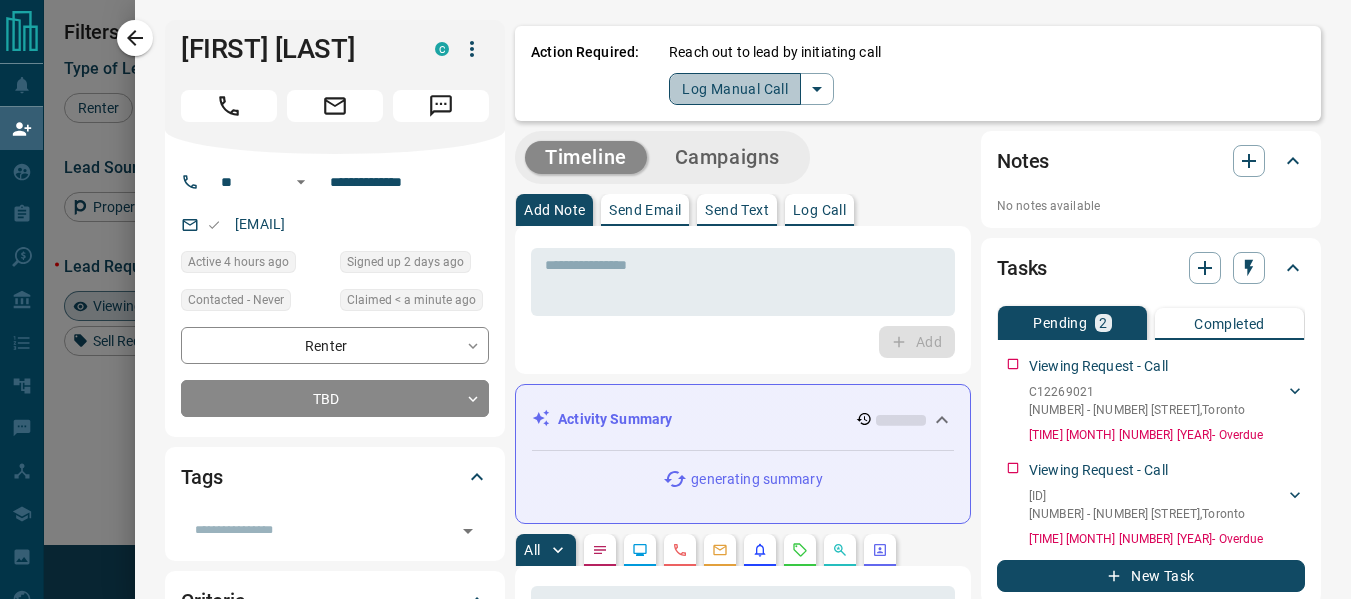 click on "Log Manual Call" at bounding box center [735, 89] 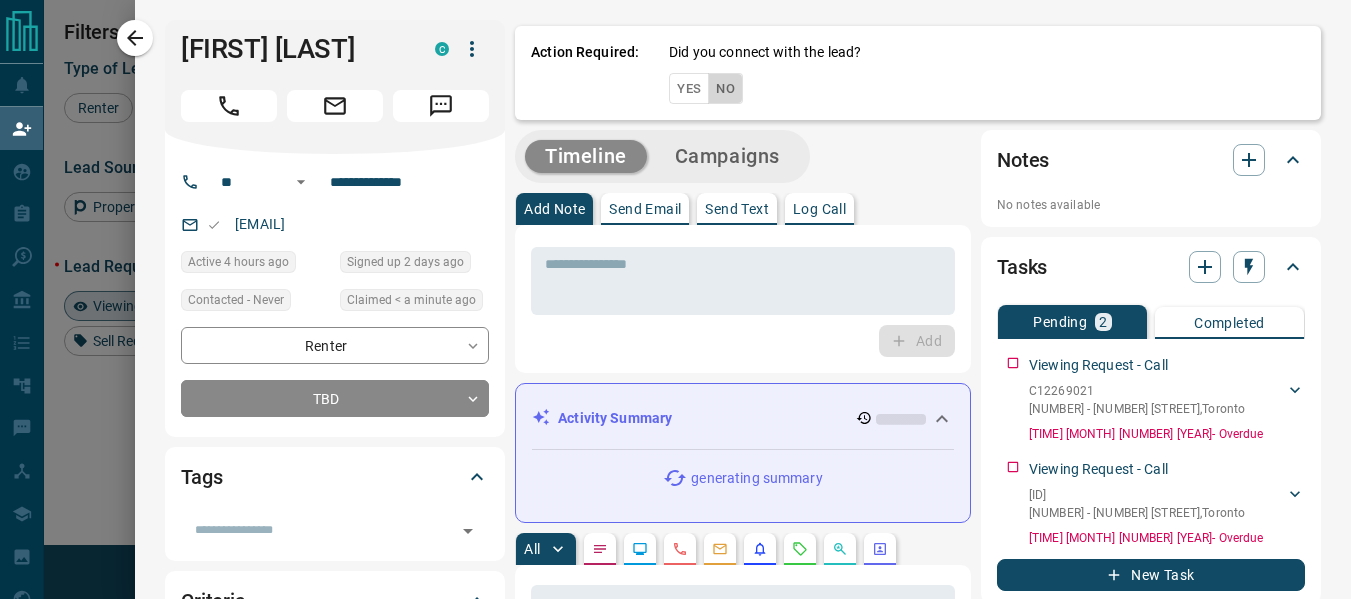click on "No" at bounding box center [725, 88] 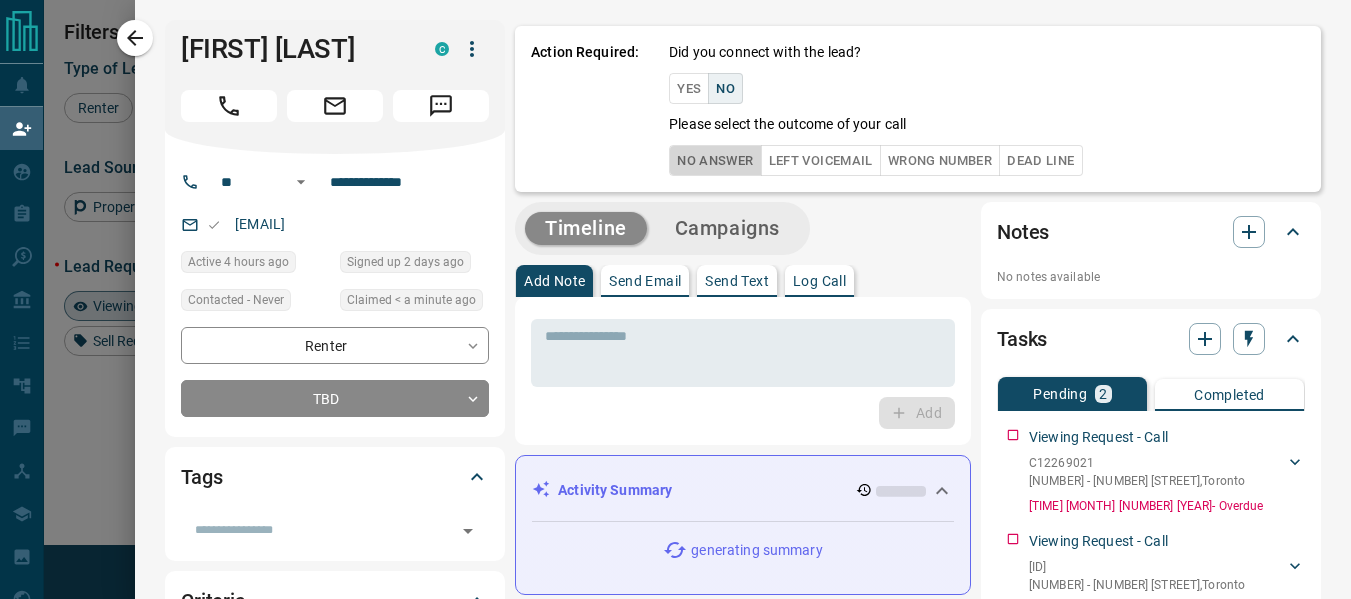 click on "No Answer" at bounding box center [715, 160] 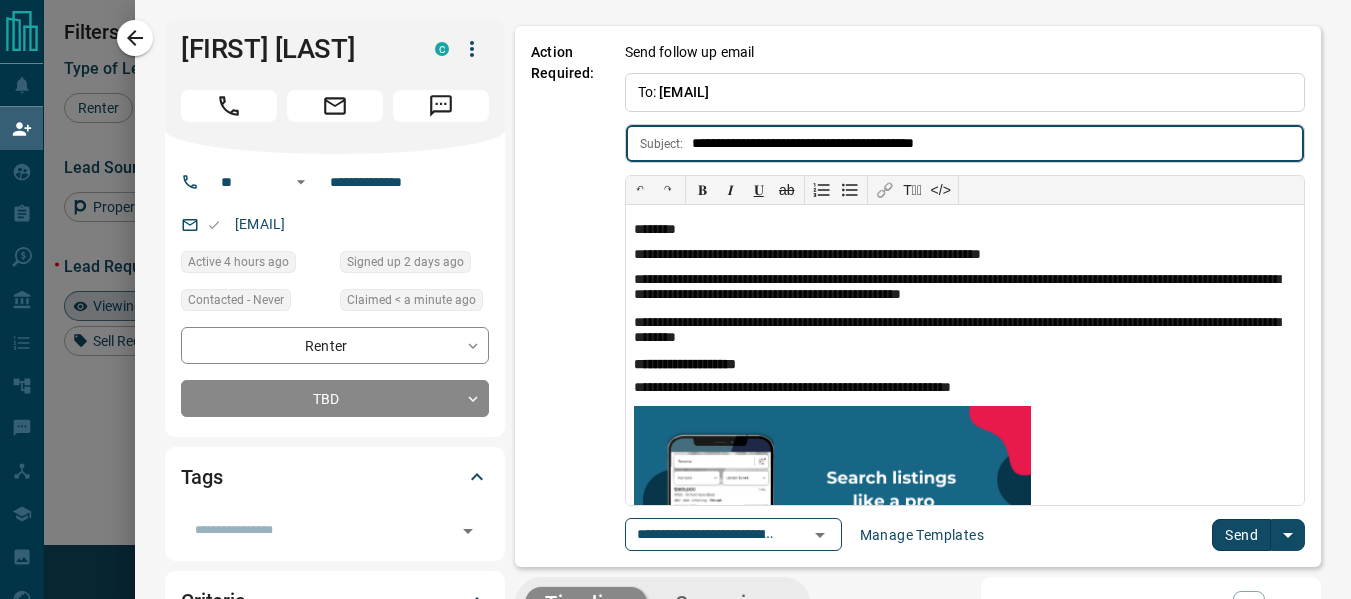 click on "Send" at bounding box center (1241, 535) 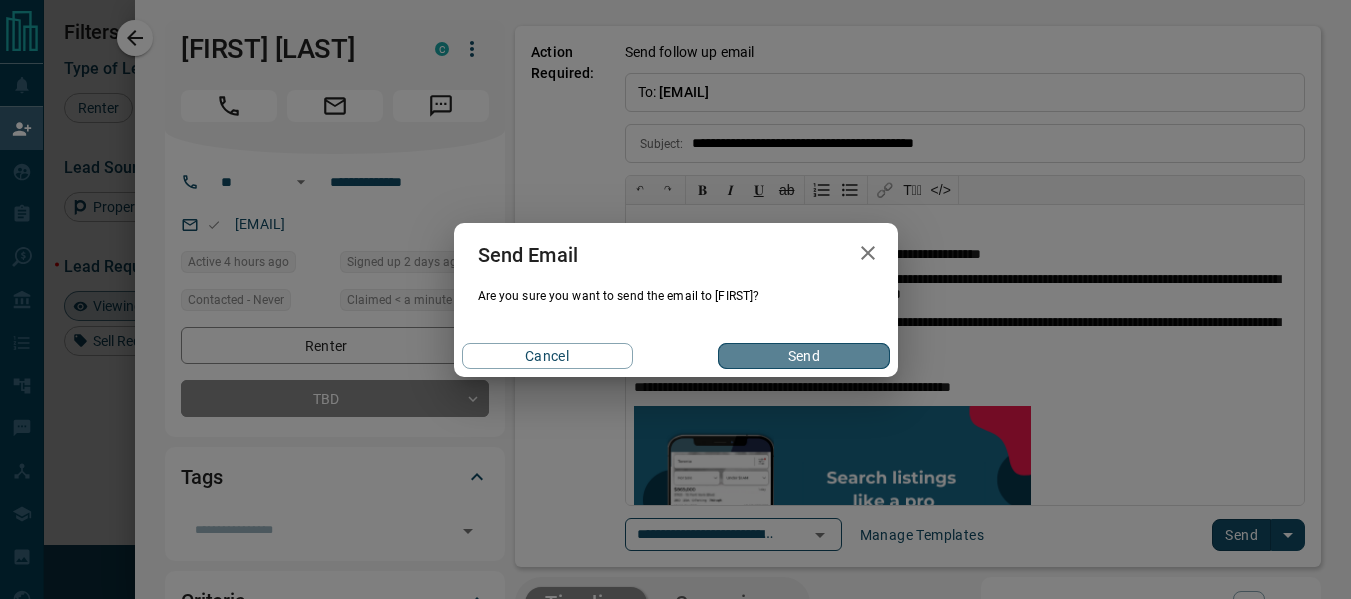 click on "Send" at bounding box center [803, 356] 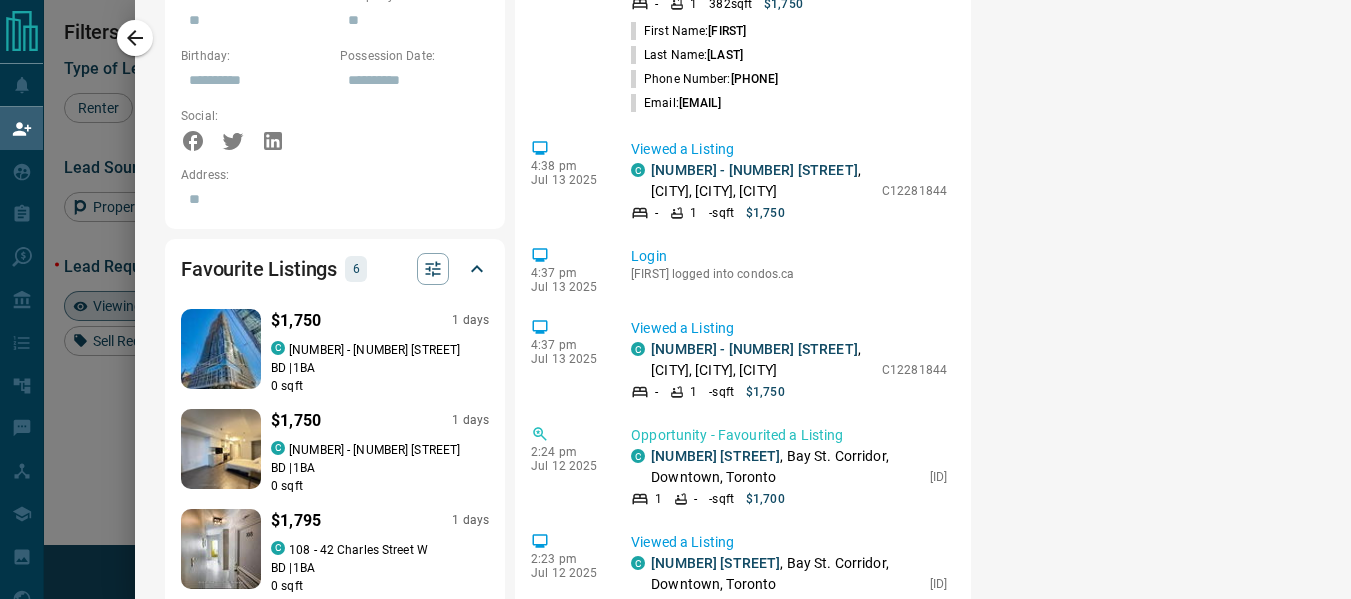 scroll, scrollTop: 0, scrollLeft: 0, axis: both 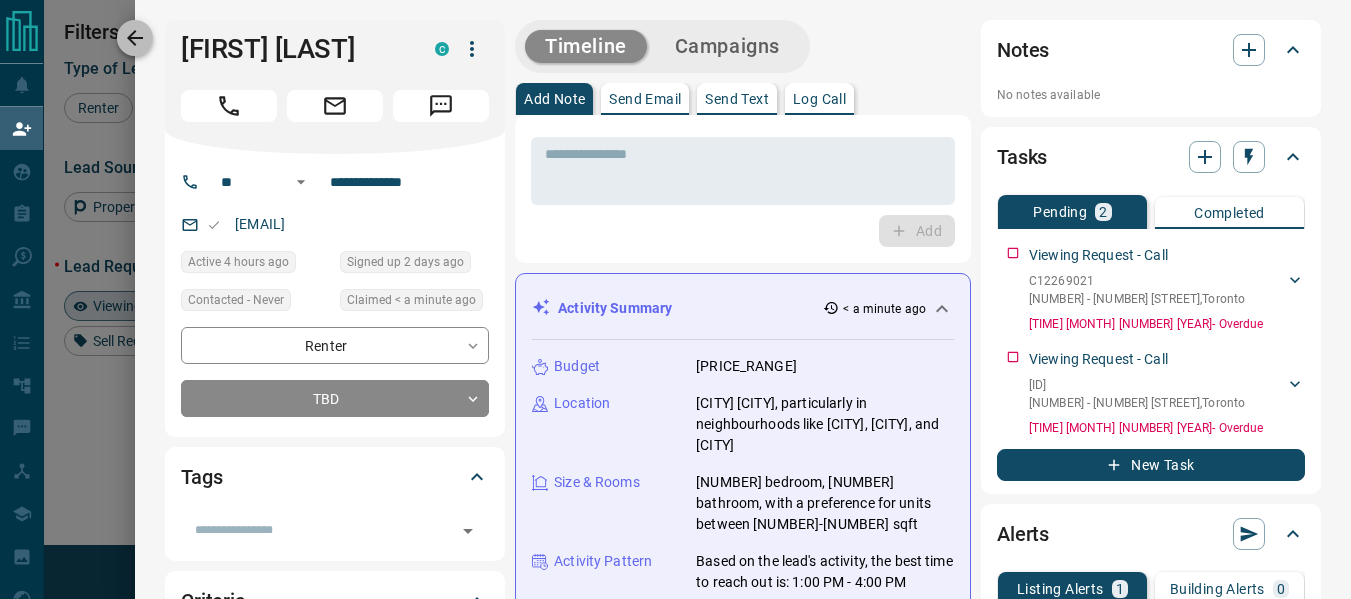 click 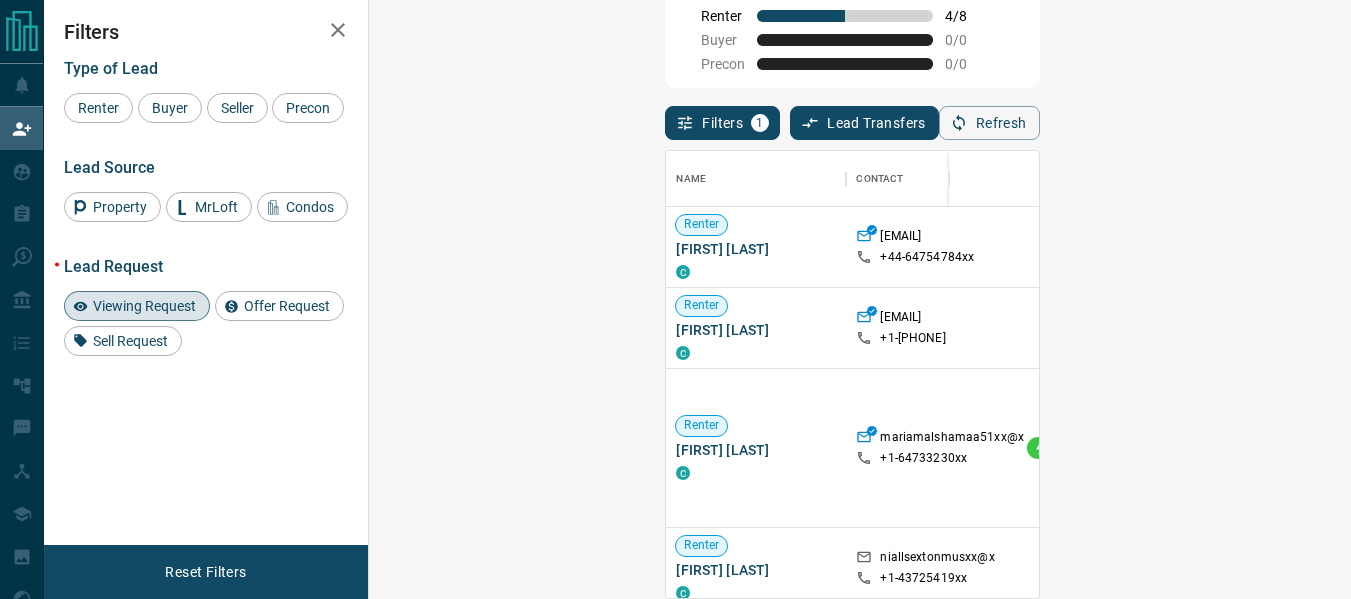 scroll, scrollTop: 16, scrollLeft: 16, axis: both 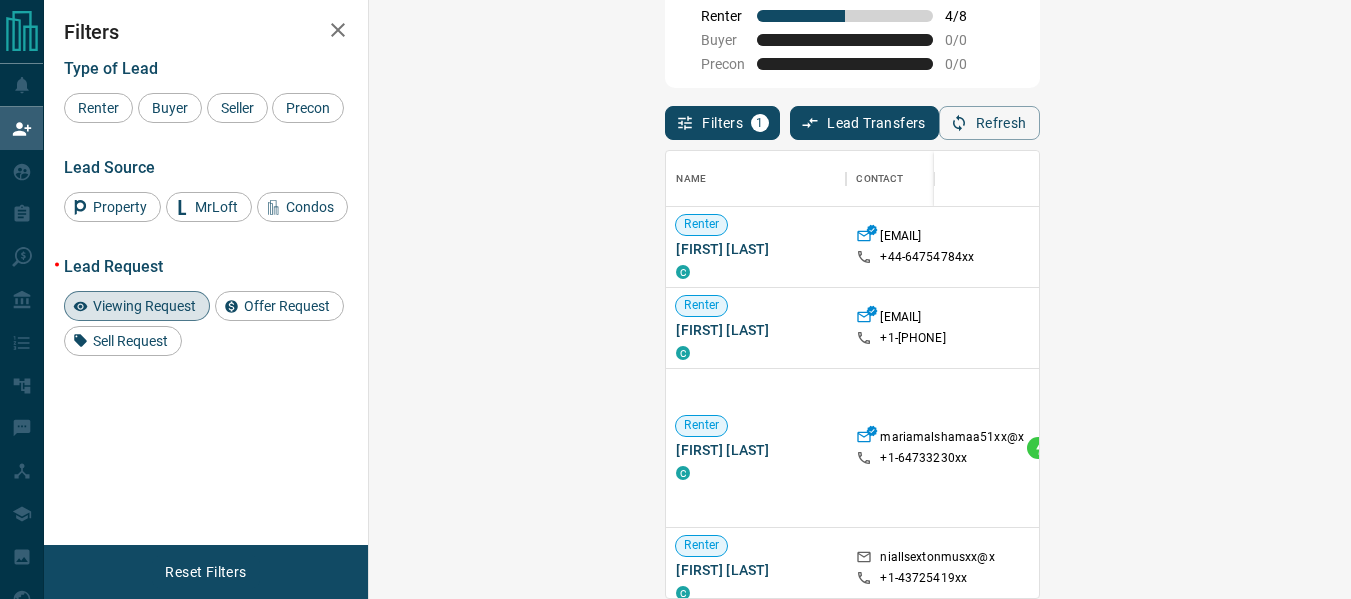 click on "Viewing Request   ( 1 )" at bounding box center (1493, 247) 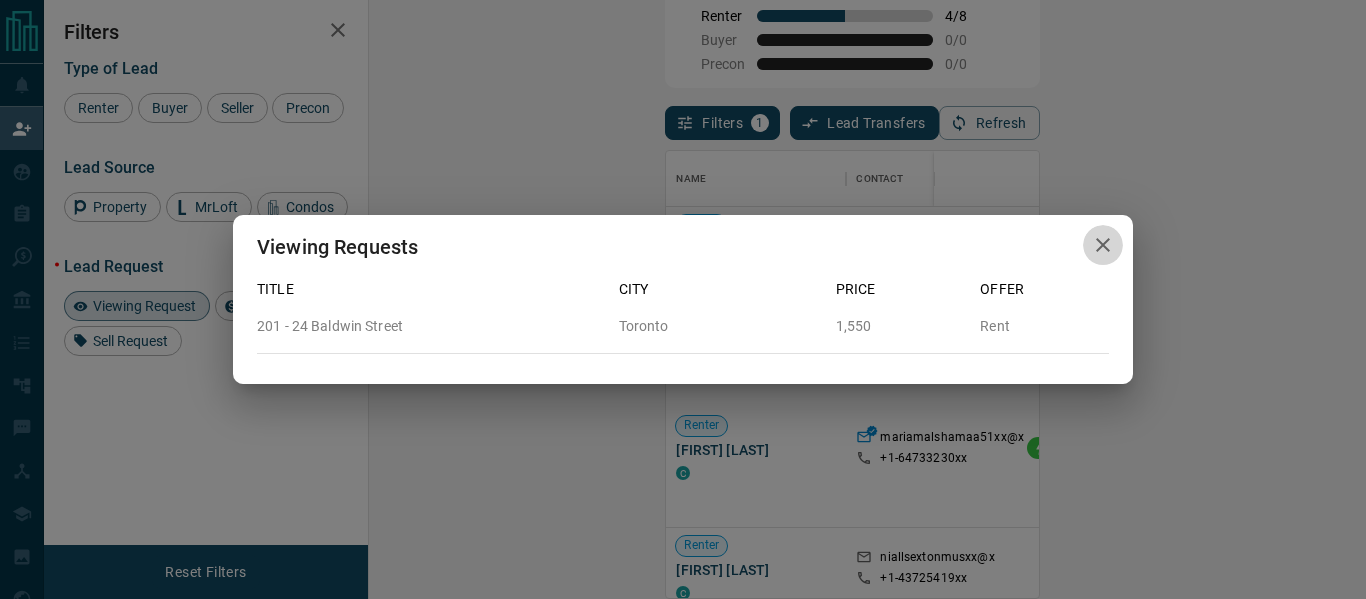 click 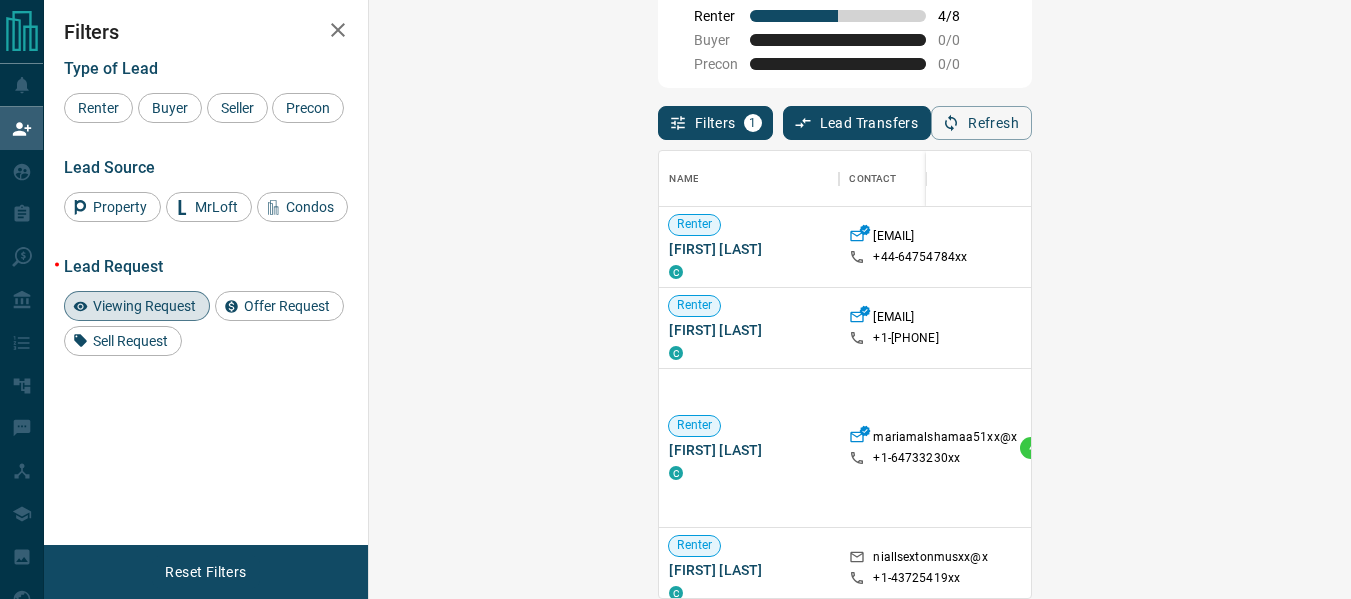 scroll, scrollTop: 16, scrollLeft: 16, axis: both 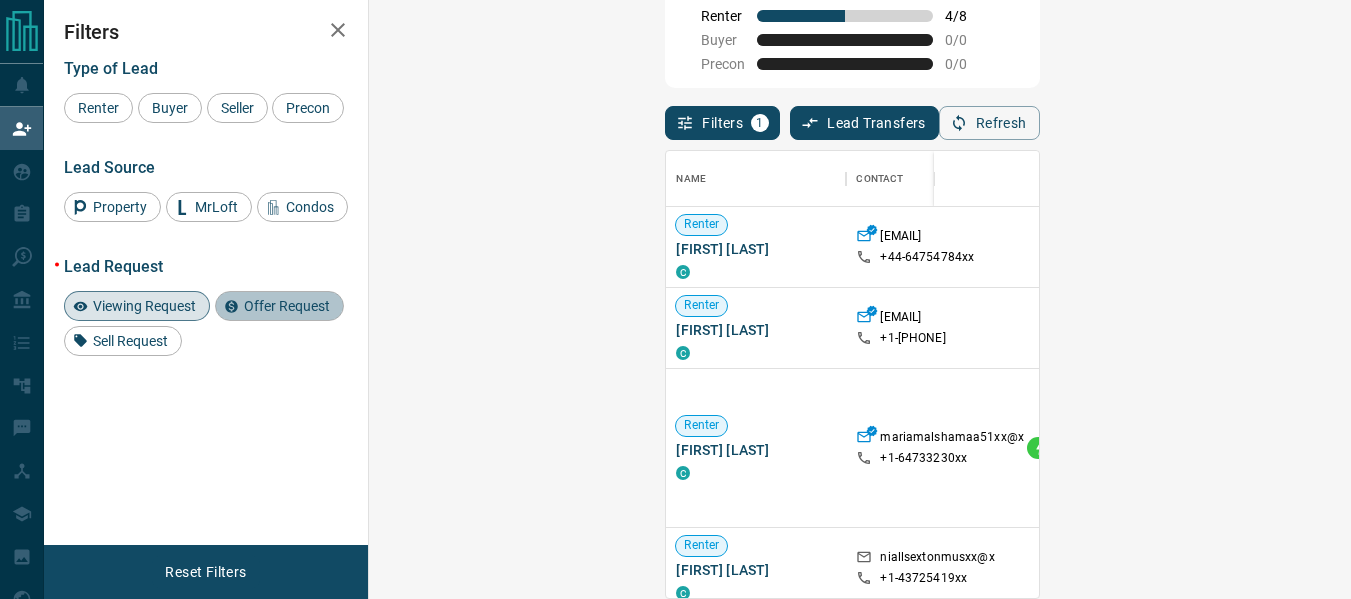click on "Offer Request" at bounding box center [287, 306] 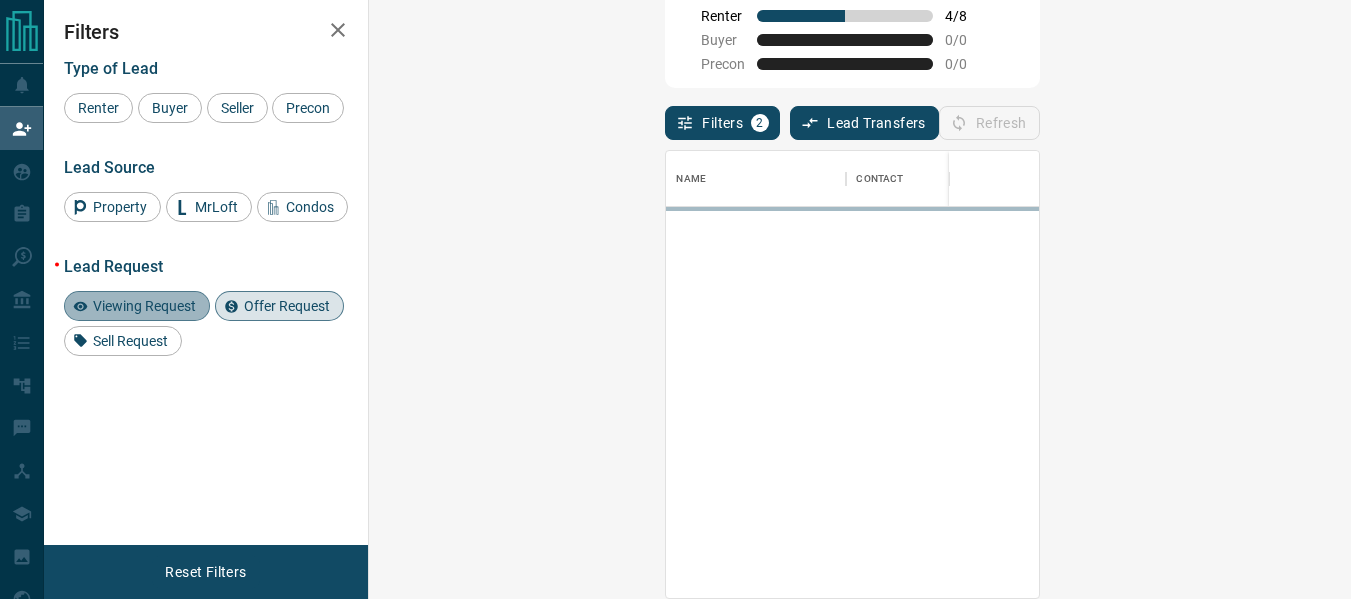 click on "Viewing Request" at bounding box center (144, 306) 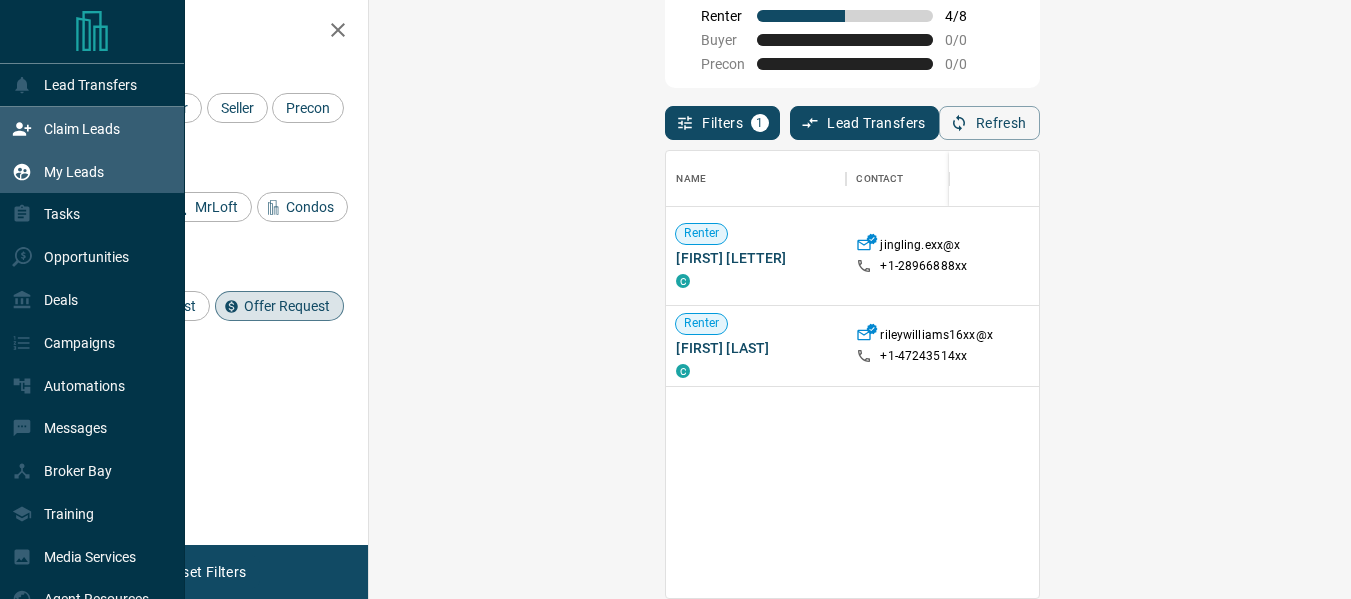 click on "My Leads" at bounding box center (58, 171) 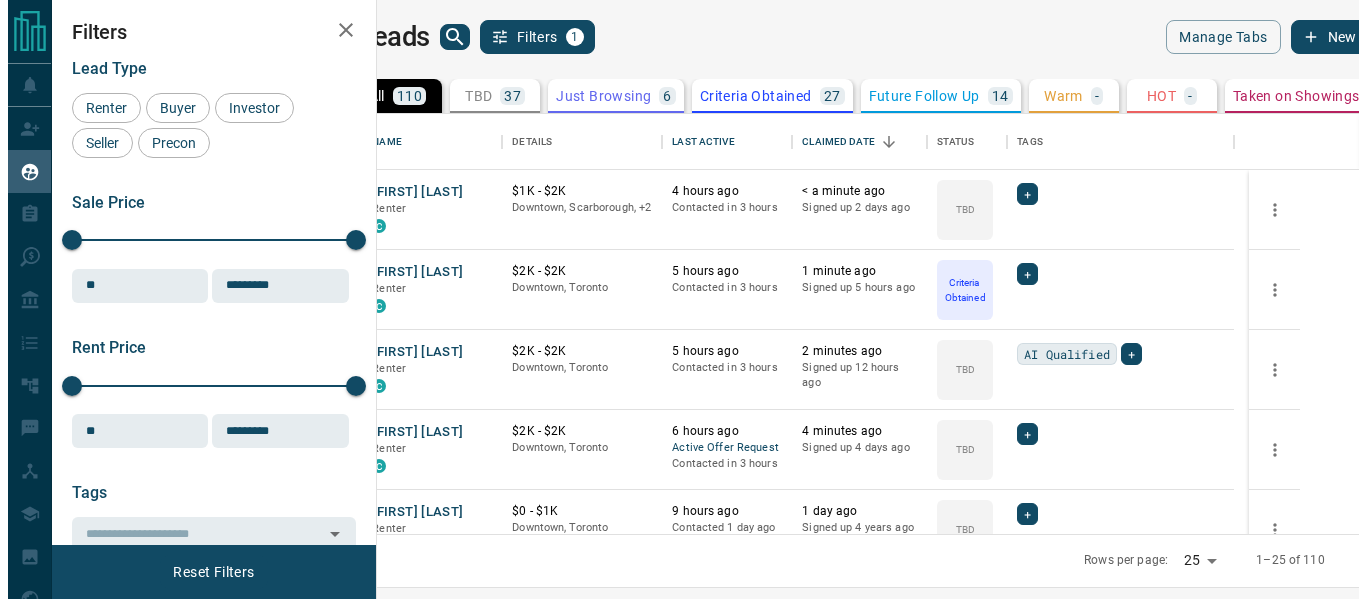 scroll, scrollTop: 0, scrollLeft: 0, axis: both 